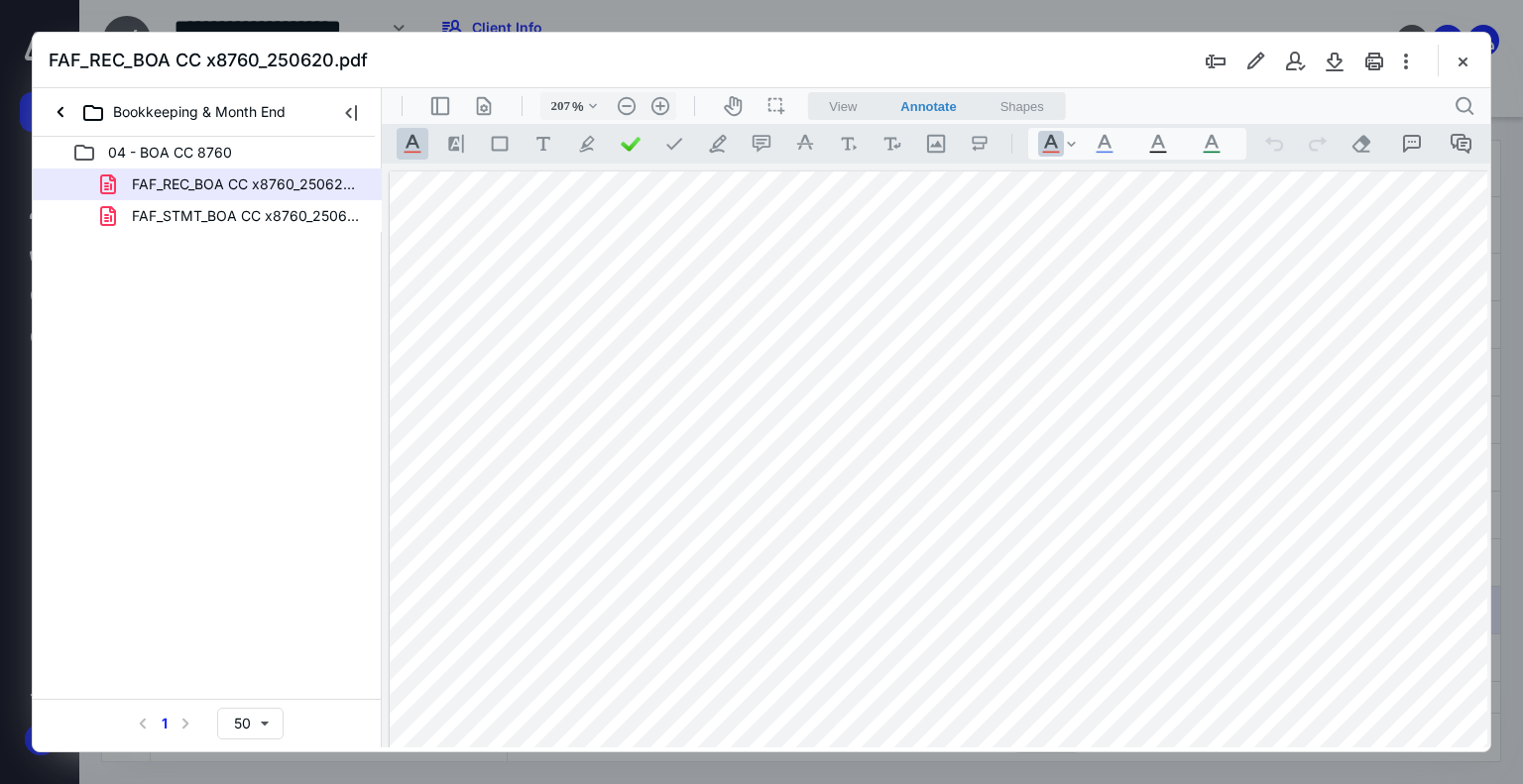 scroll, scrollTop: 0, scrollLeft: 0, axis: both 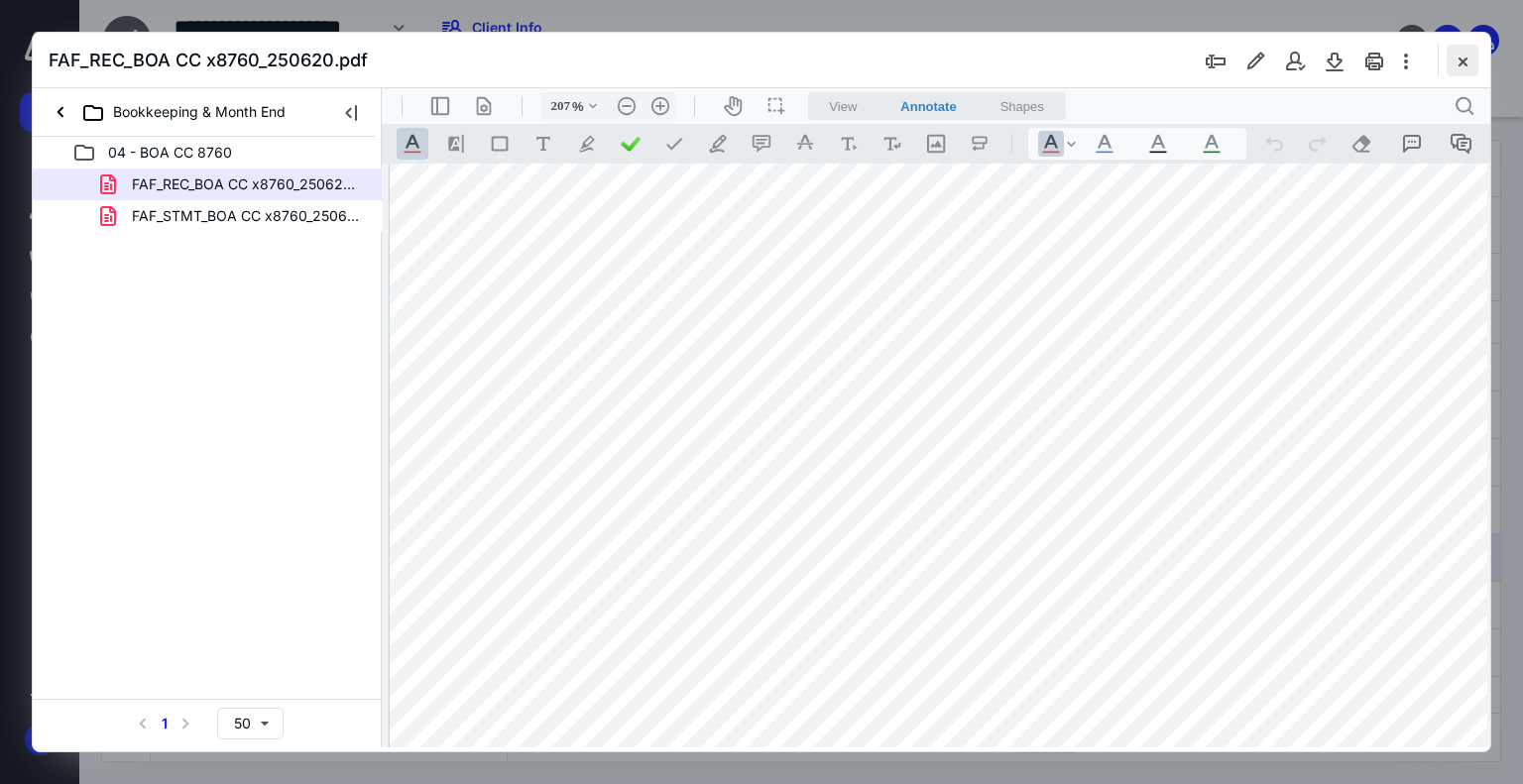 click at bounding box center [1463, 60] 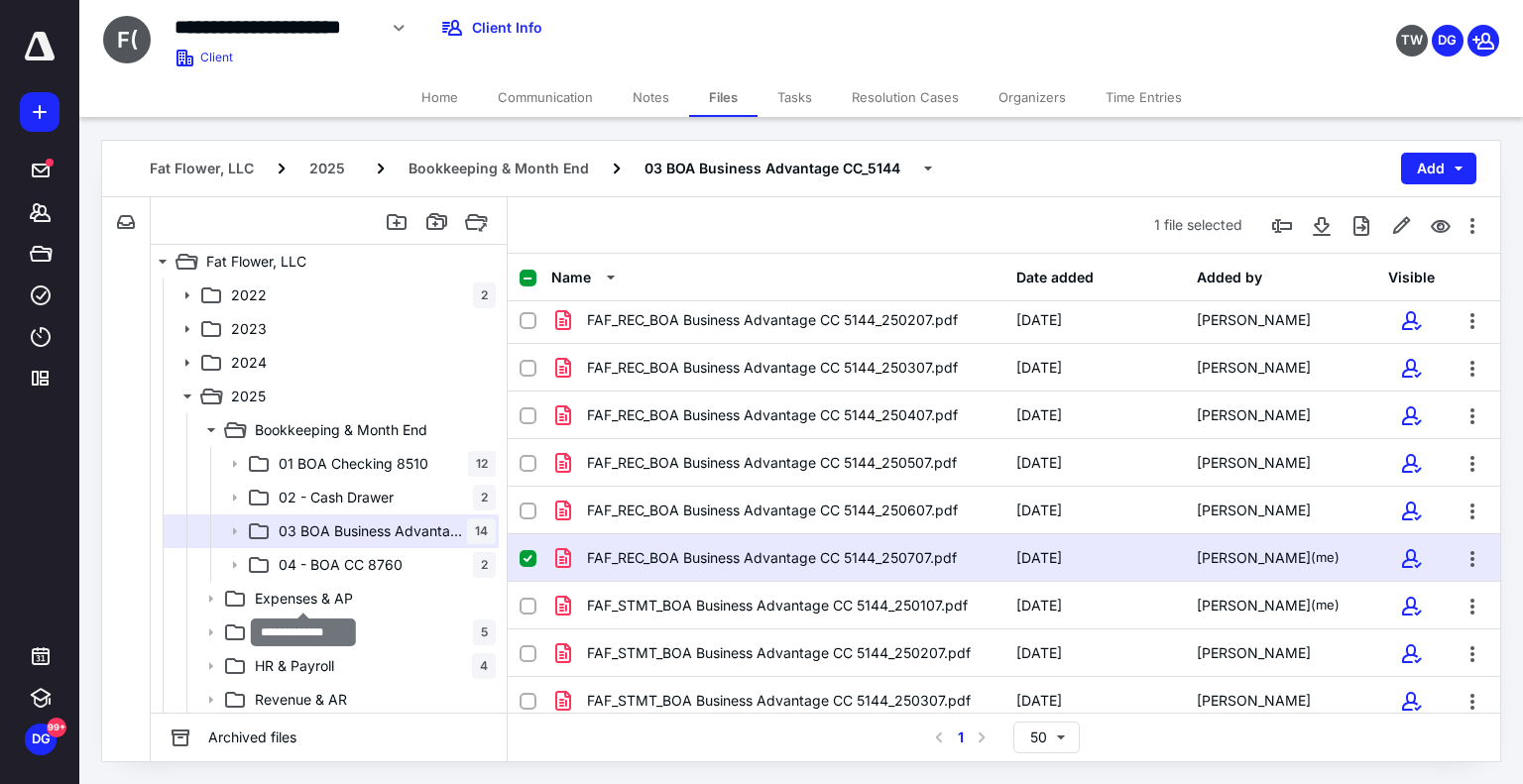 click on "Expenses & AP" at bounding box center (303, 599) 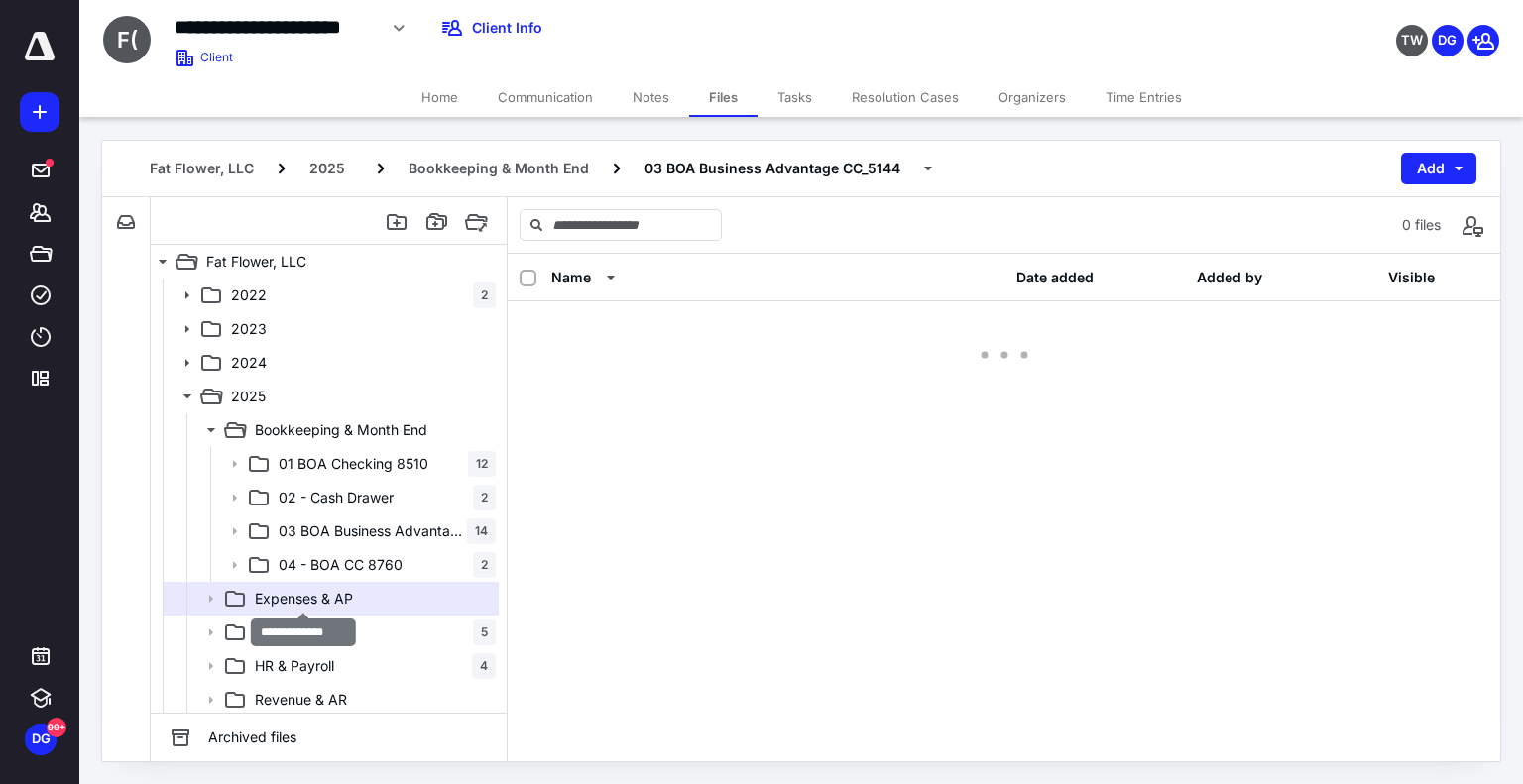 scroll, scrollTop: 0, scrollLeft: 0, axis: both 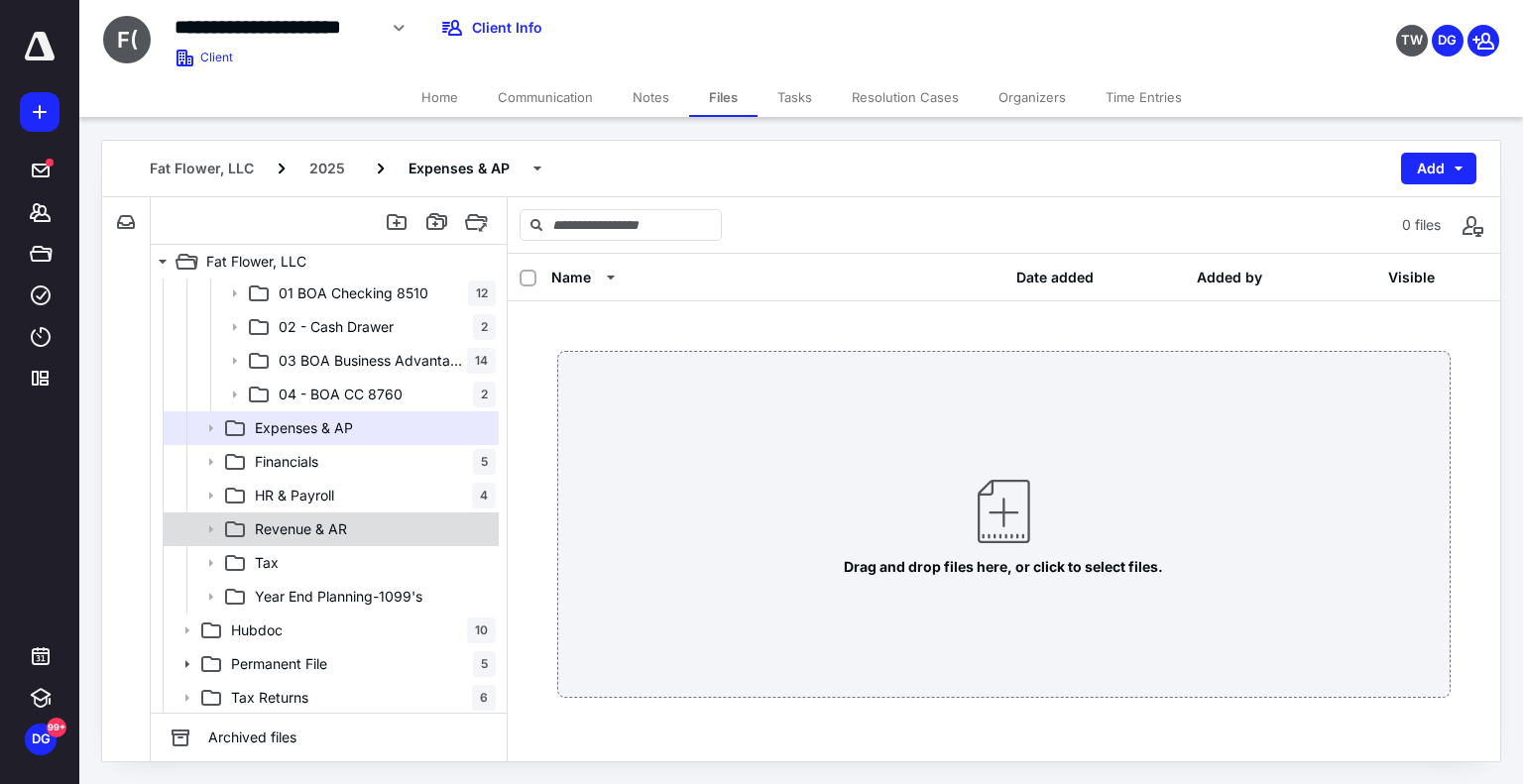 click on "Revenue & AR" at bounding box center [300, 529] 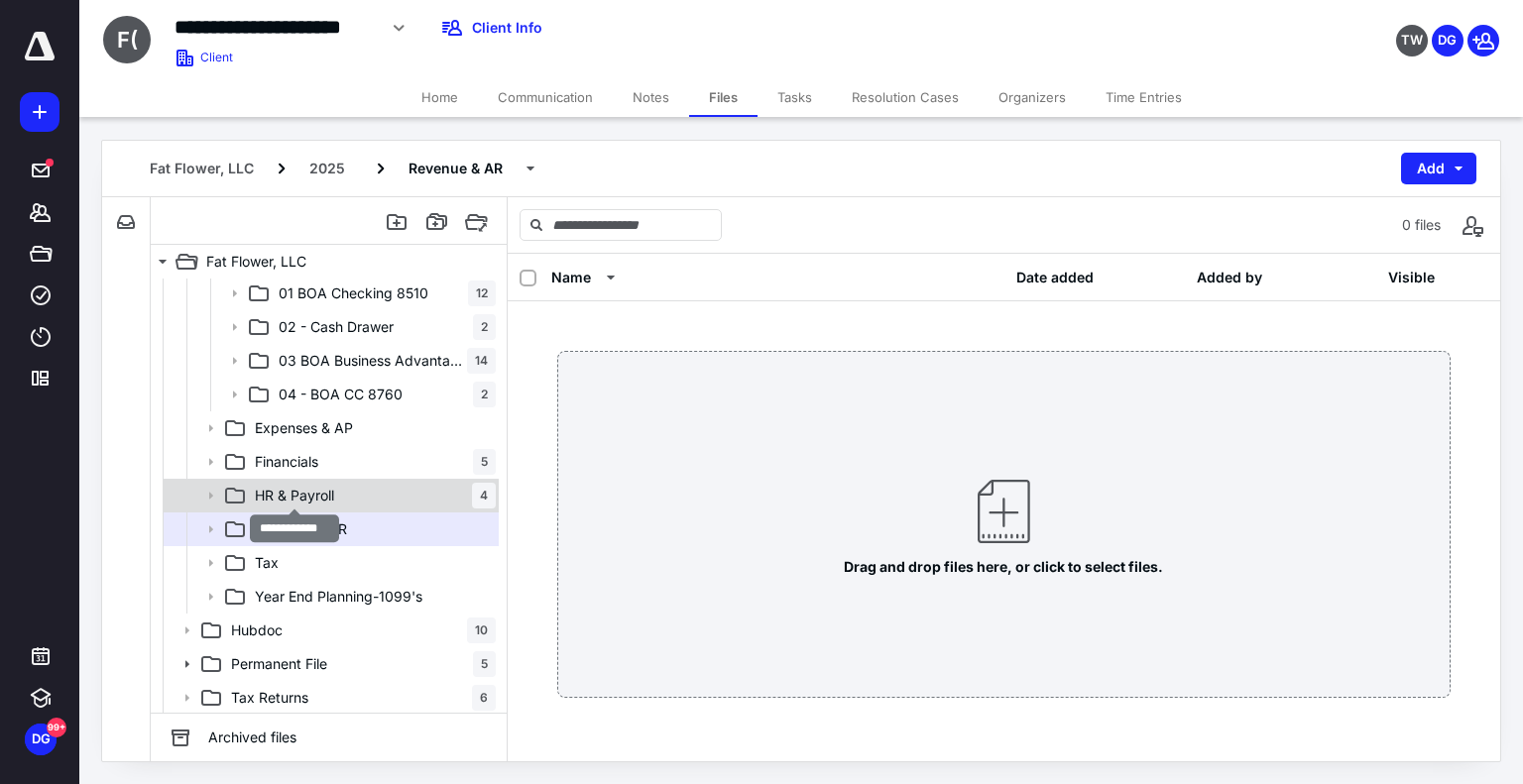 click on "HR & Payroll" at bounding box center (294, 496) 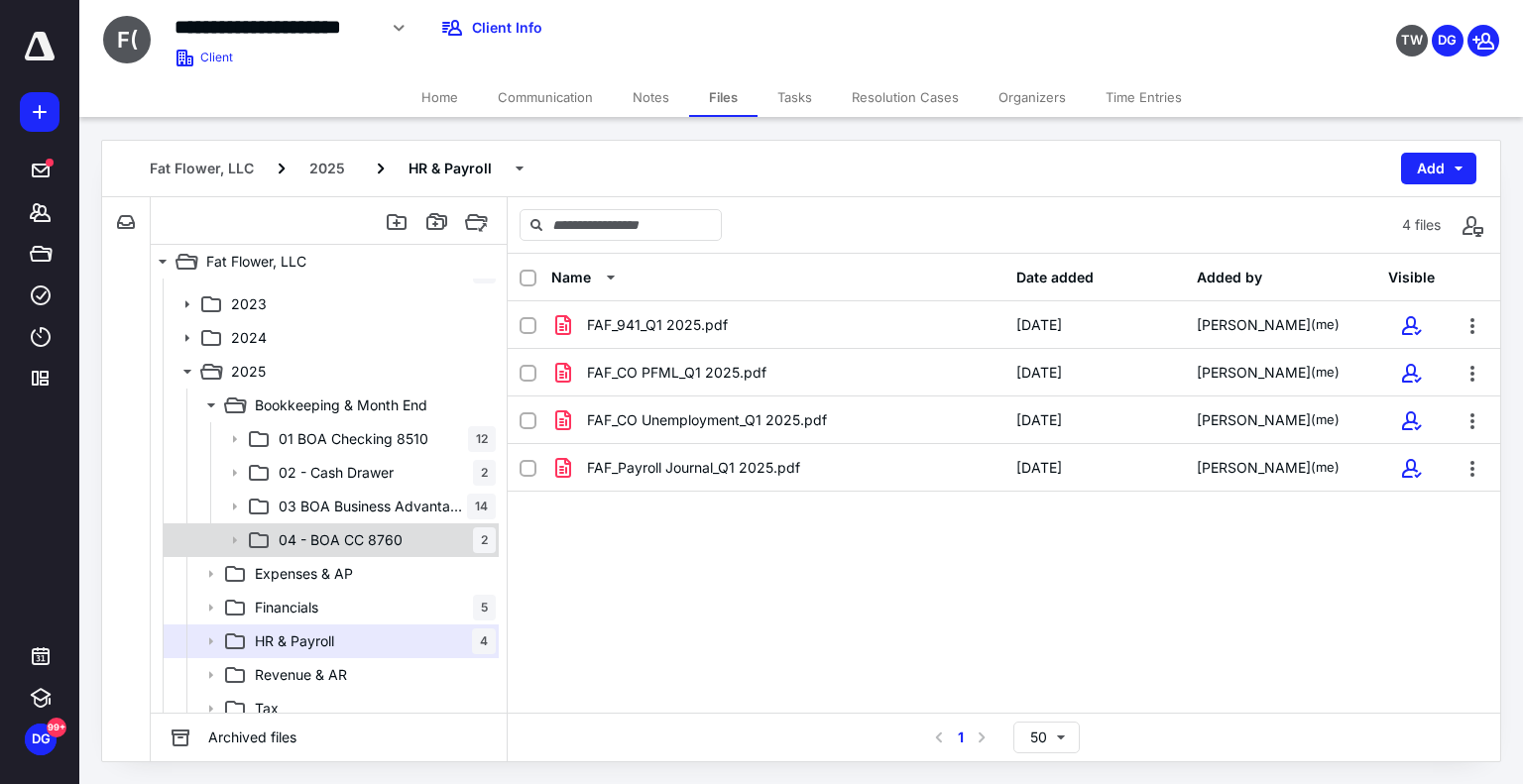 scroll, scrollTop: 0, scrollLeft: 0, axis: both 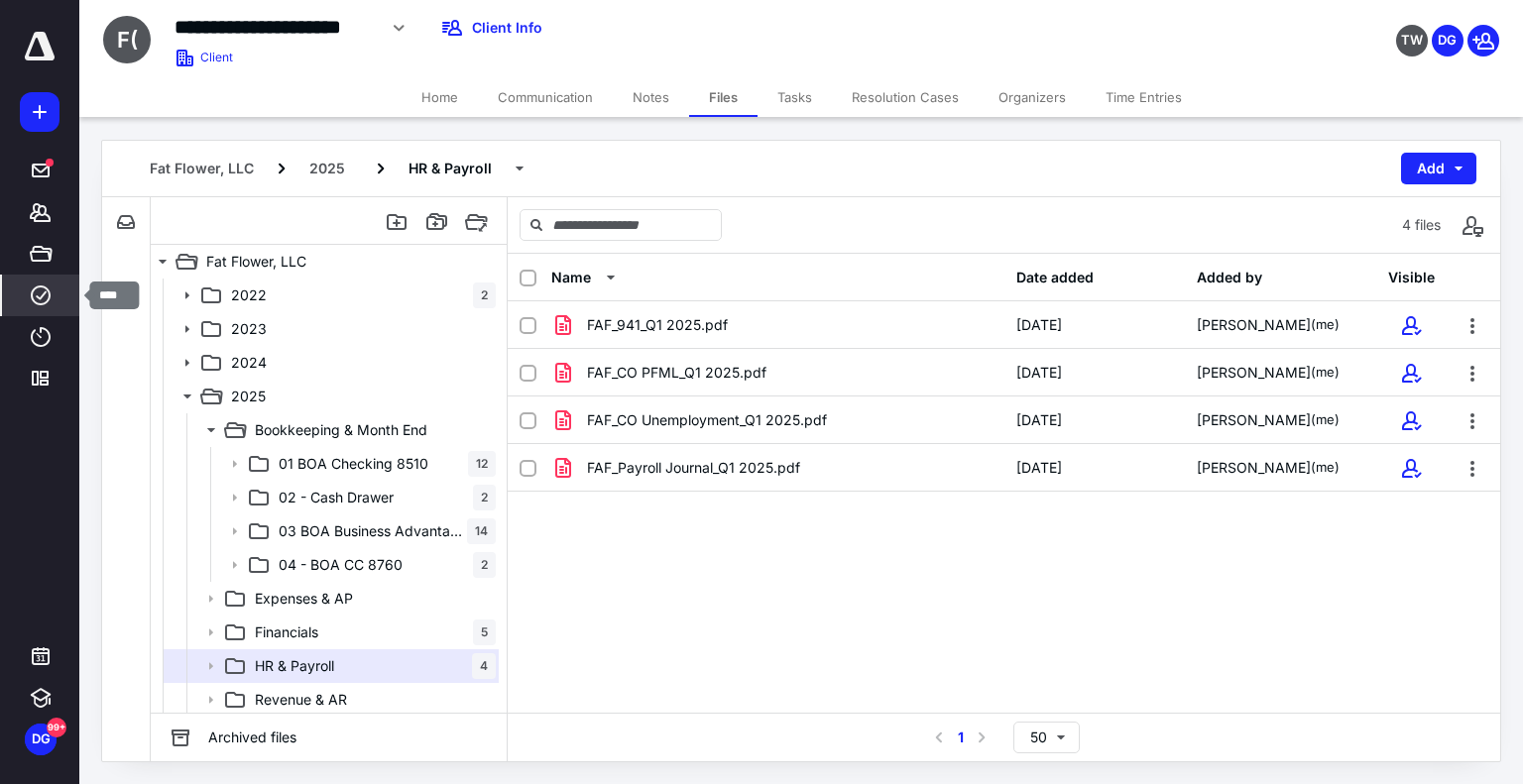 click 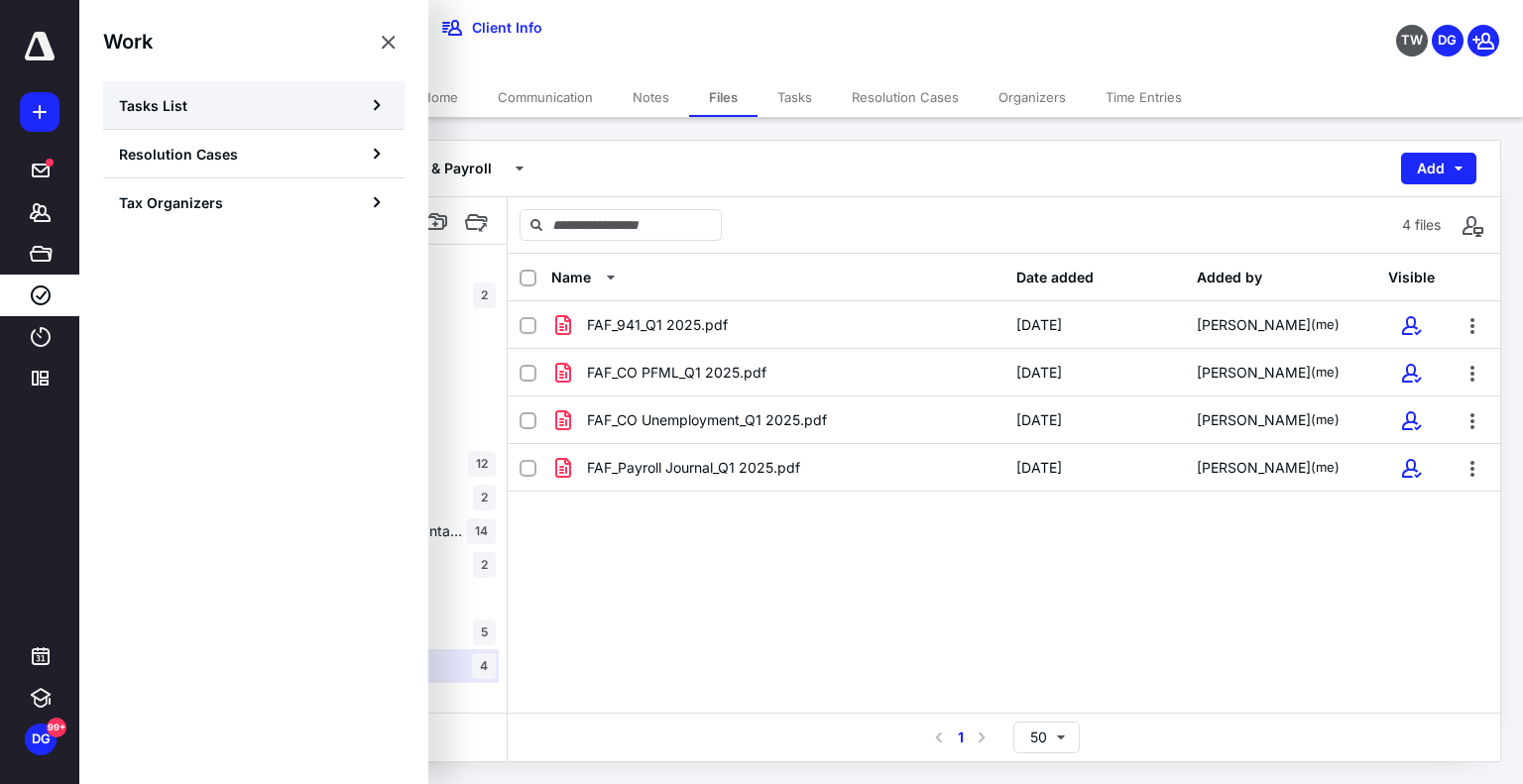 click on "Tasks List" at bounding box center (254, 105) 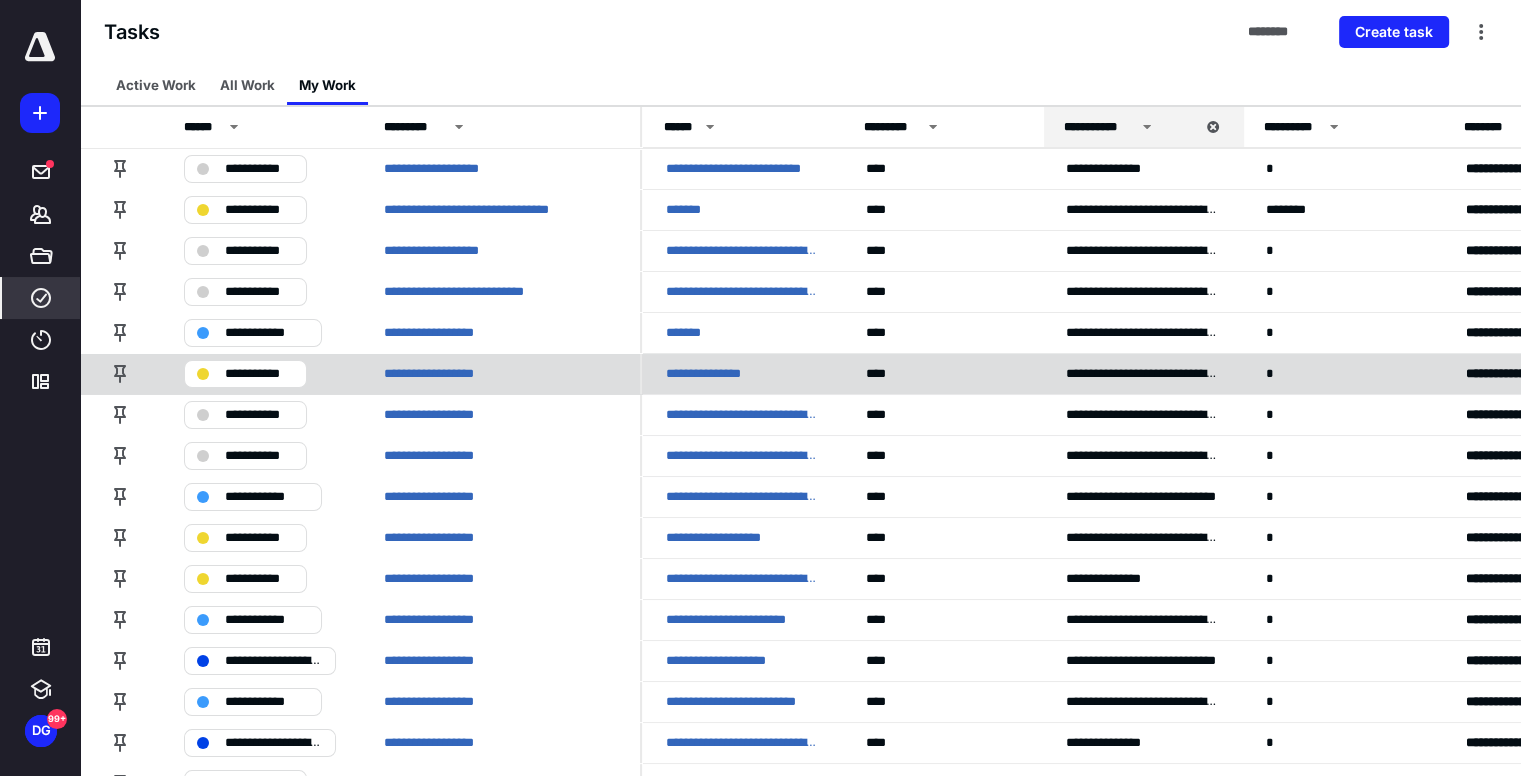 click on "**********" at bounding box center [713, 374] 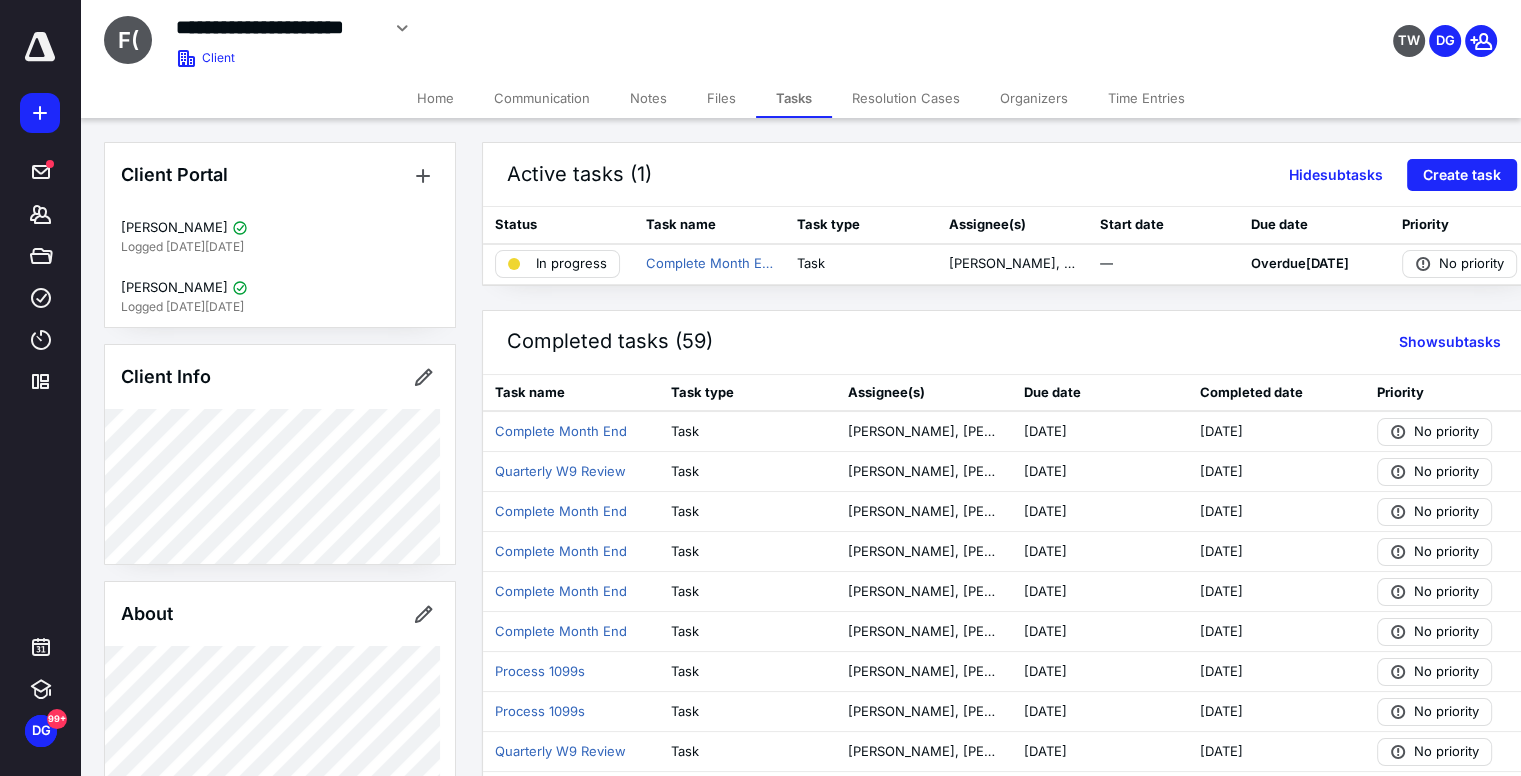 click on "Files" at bounding box center [721, 98] 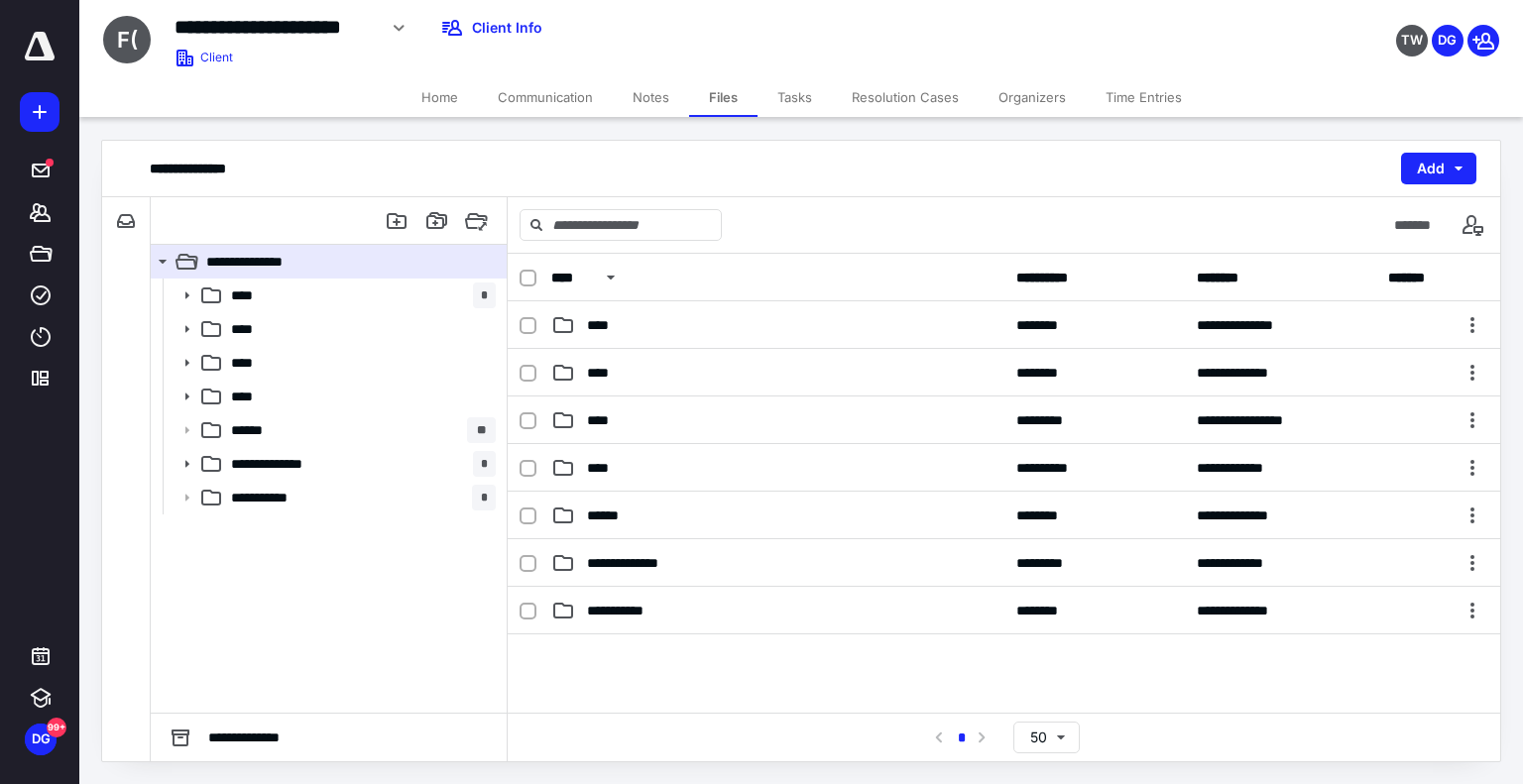 click on "Tasks" at bounding box center (794, 97) 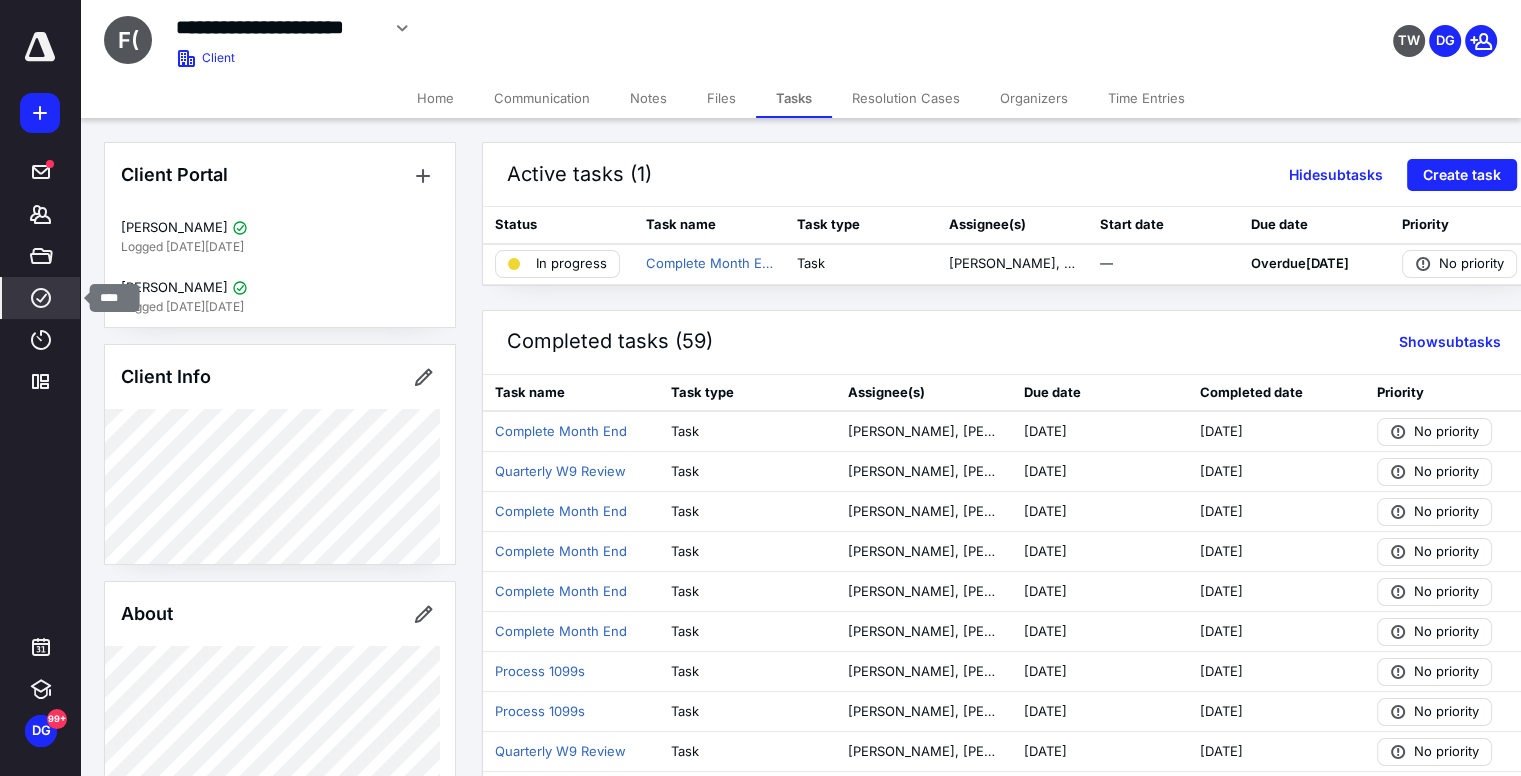 drag, startPoint x: 37, startPoint y: 291, endPoint x: 49, endPoint y: 290, distance: 12.0415945 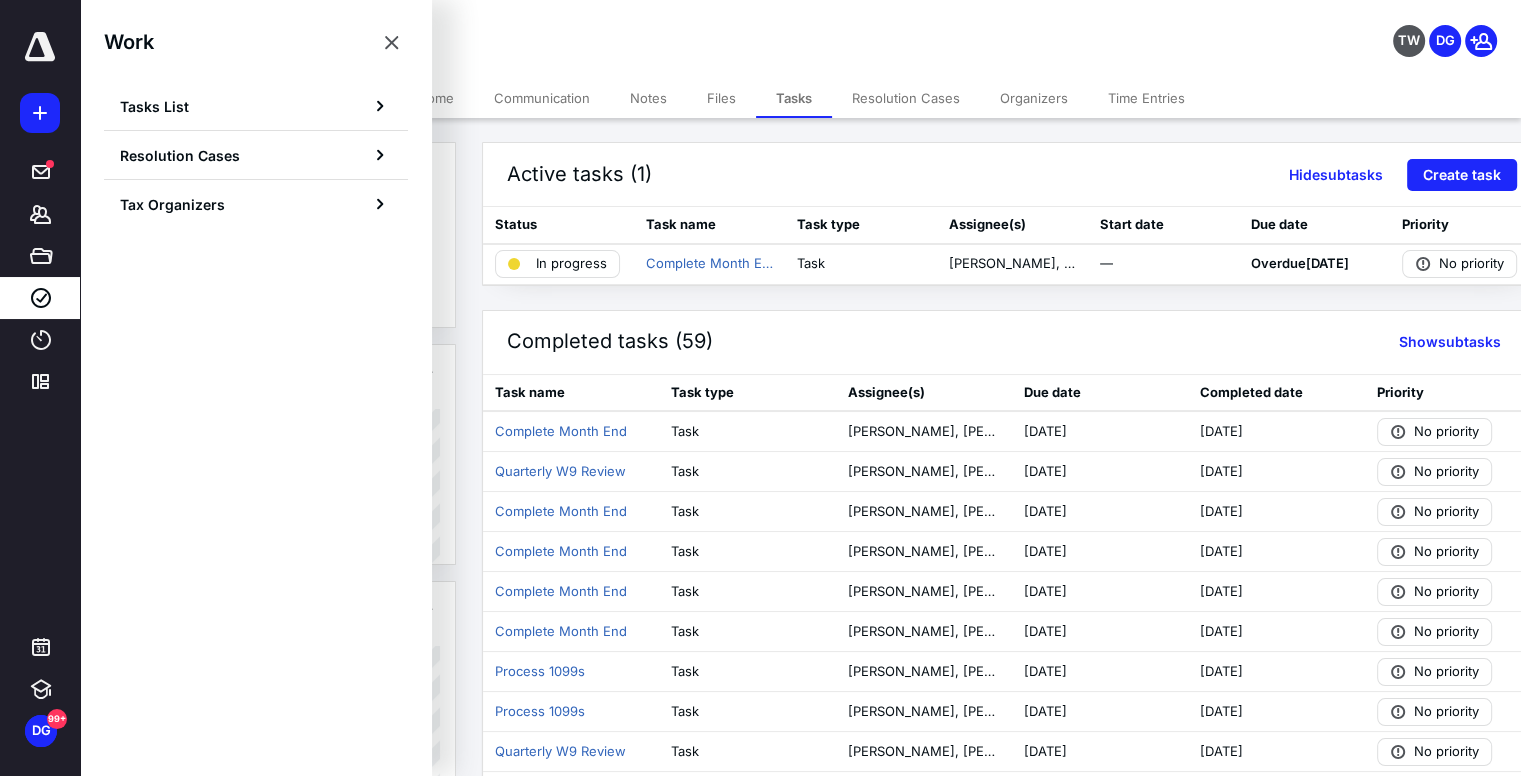 click on "Work Tasks List Resolution Cases Tax Organizers" at bounding box center (256, 127) 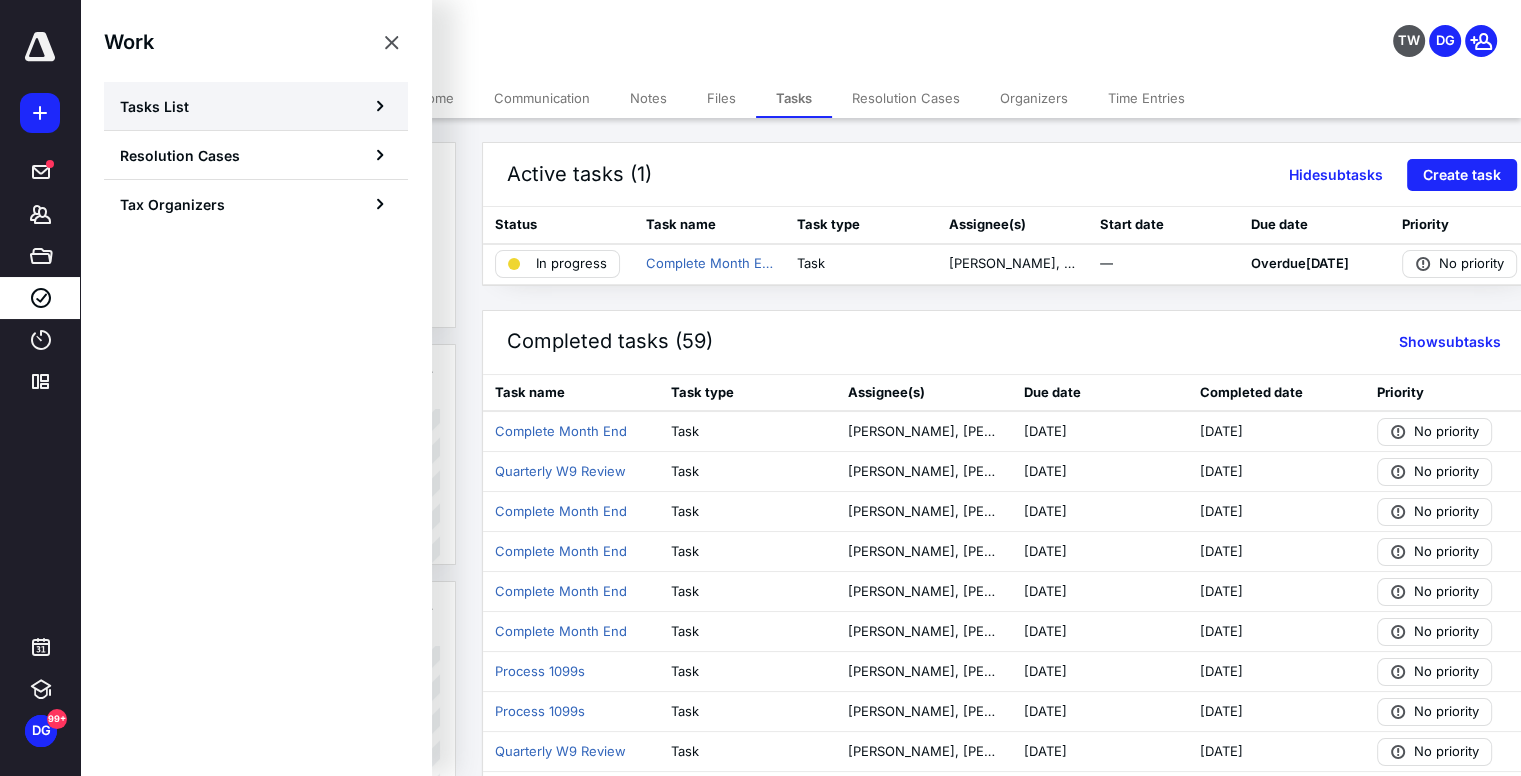 click on "Tasks List" at bounding box center (256, 106) 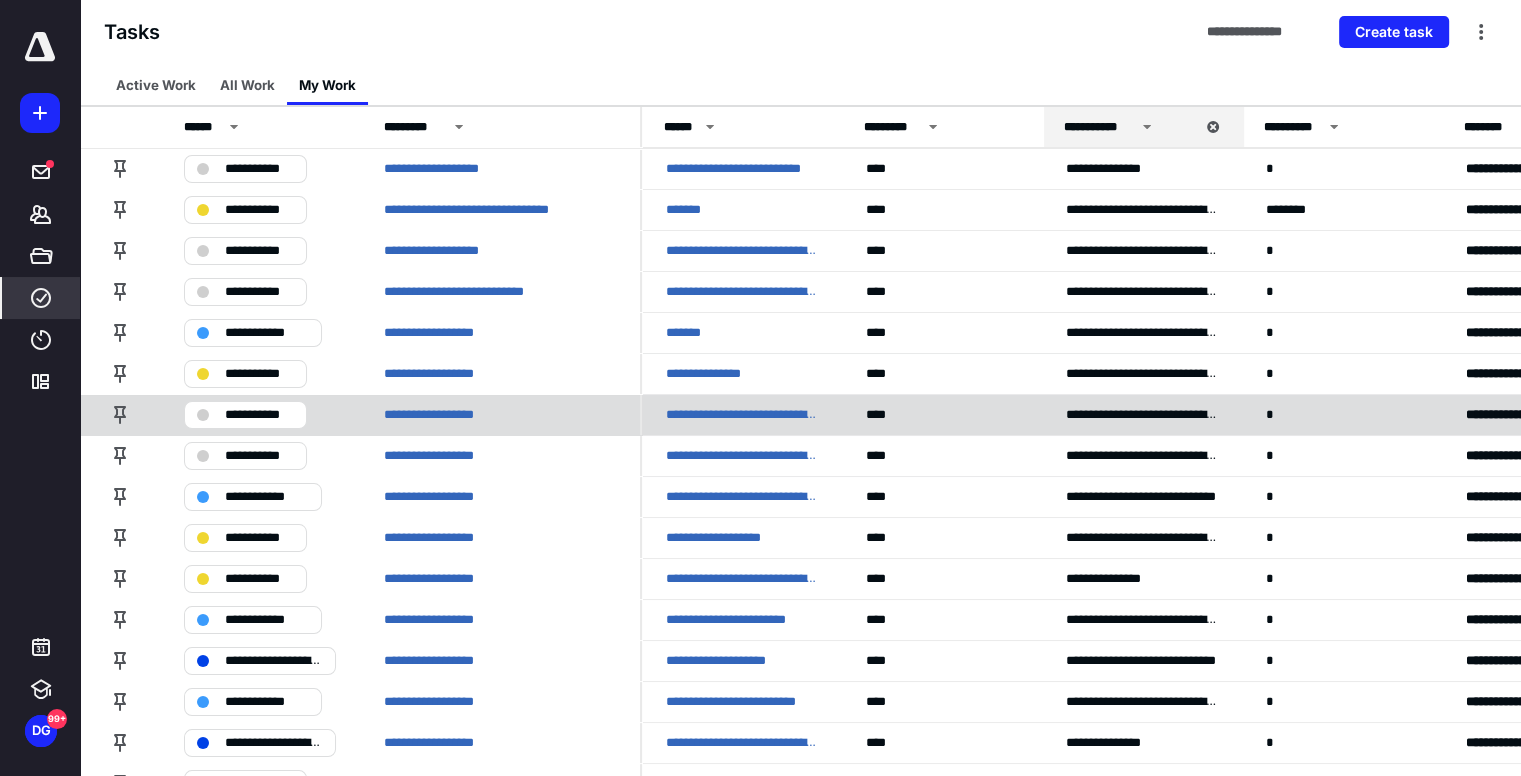 click on "**********" at bounding box center (742, 415) 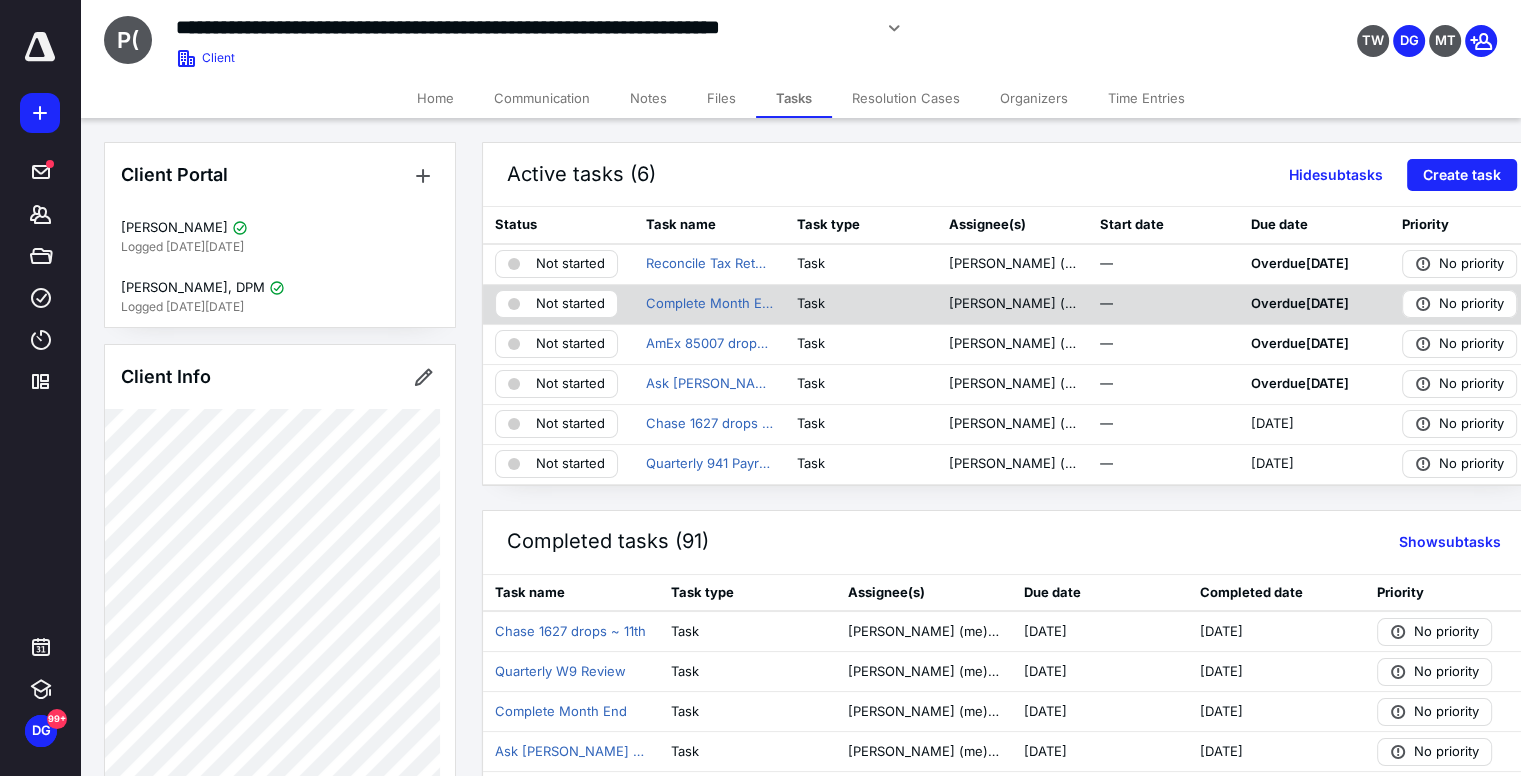 click on "Not started" at bounding box center (570, 304) 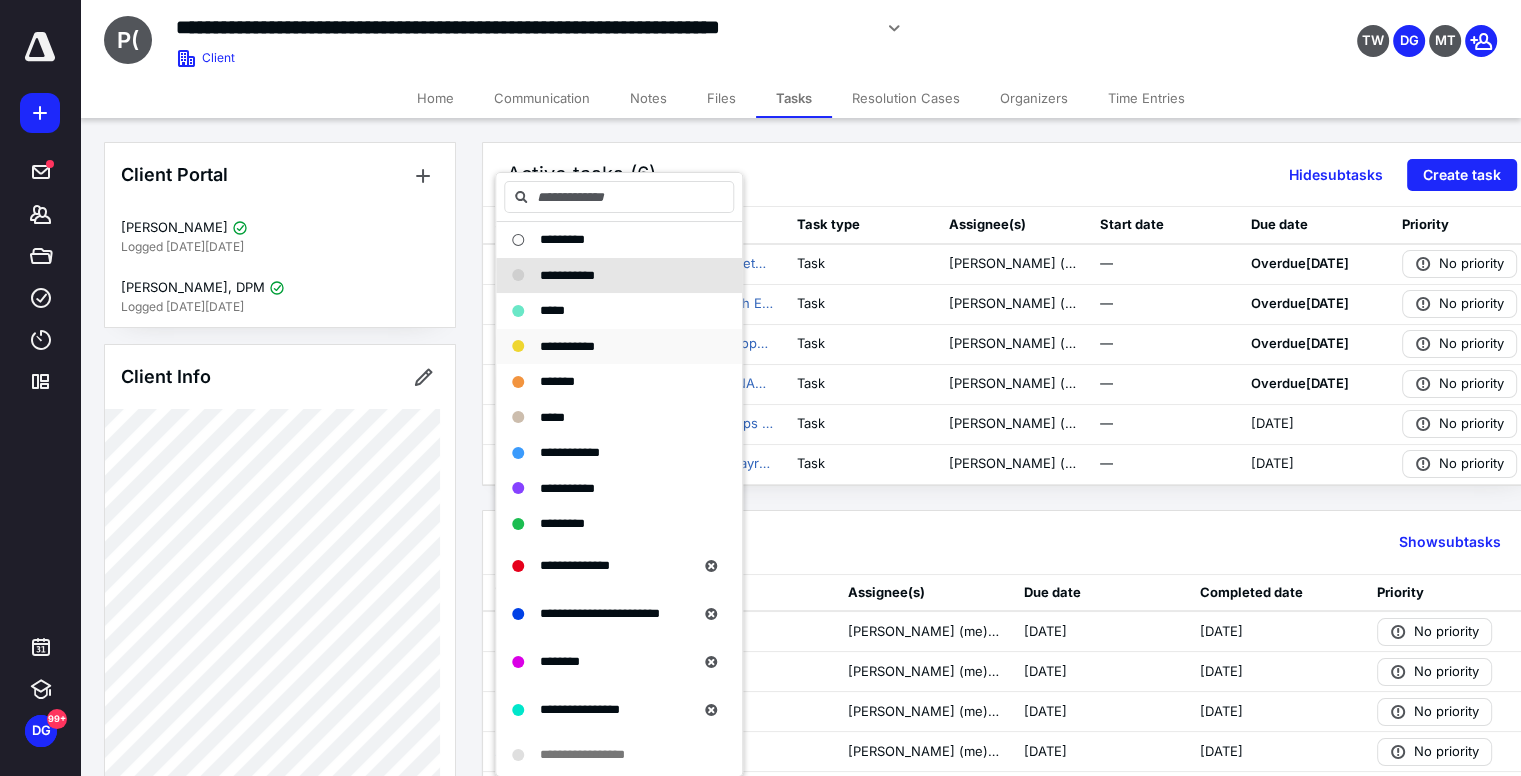 click on "**********" at bounding box center (567, 346) 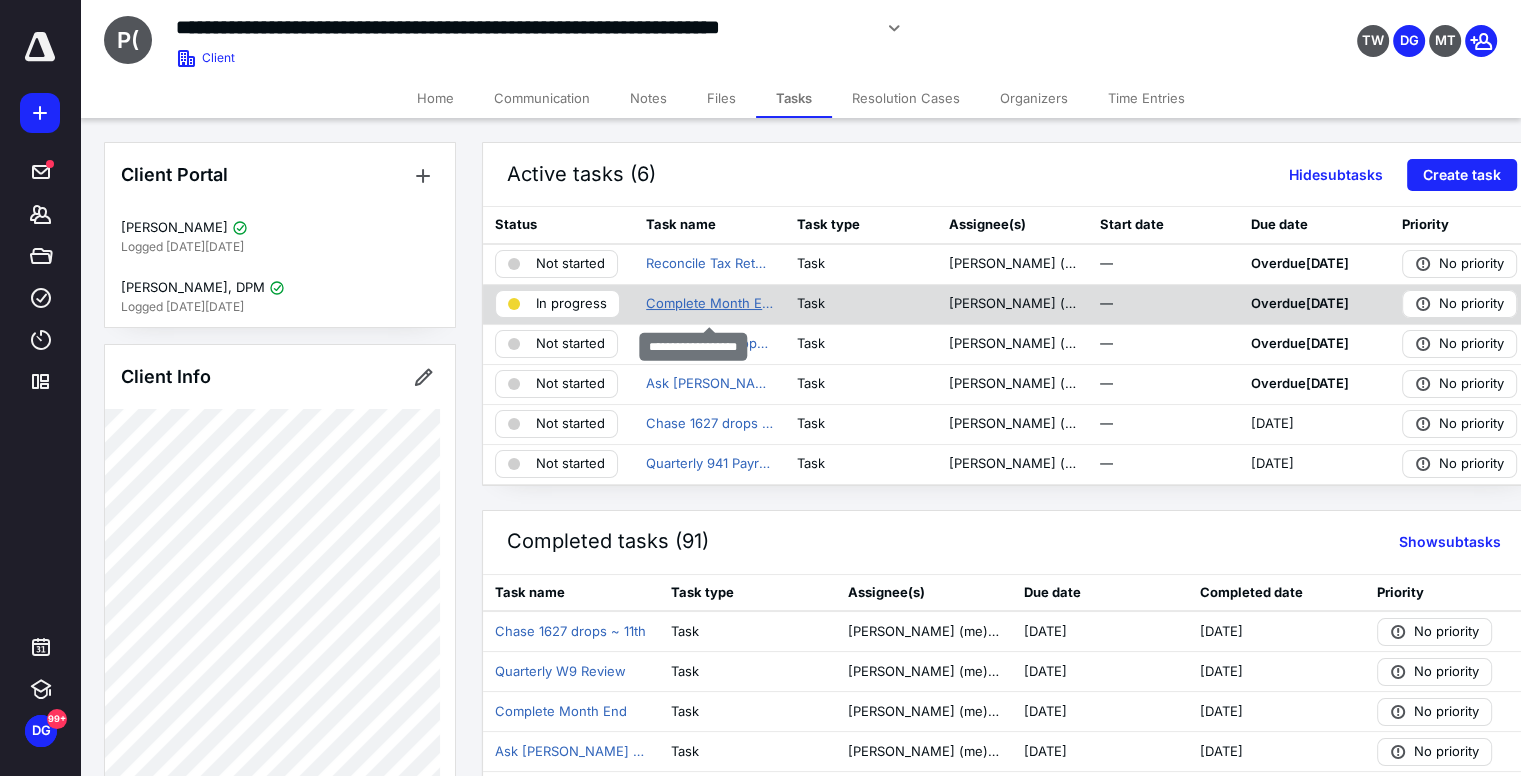 click on "Complete Month End" at bounding box center [709, 304] 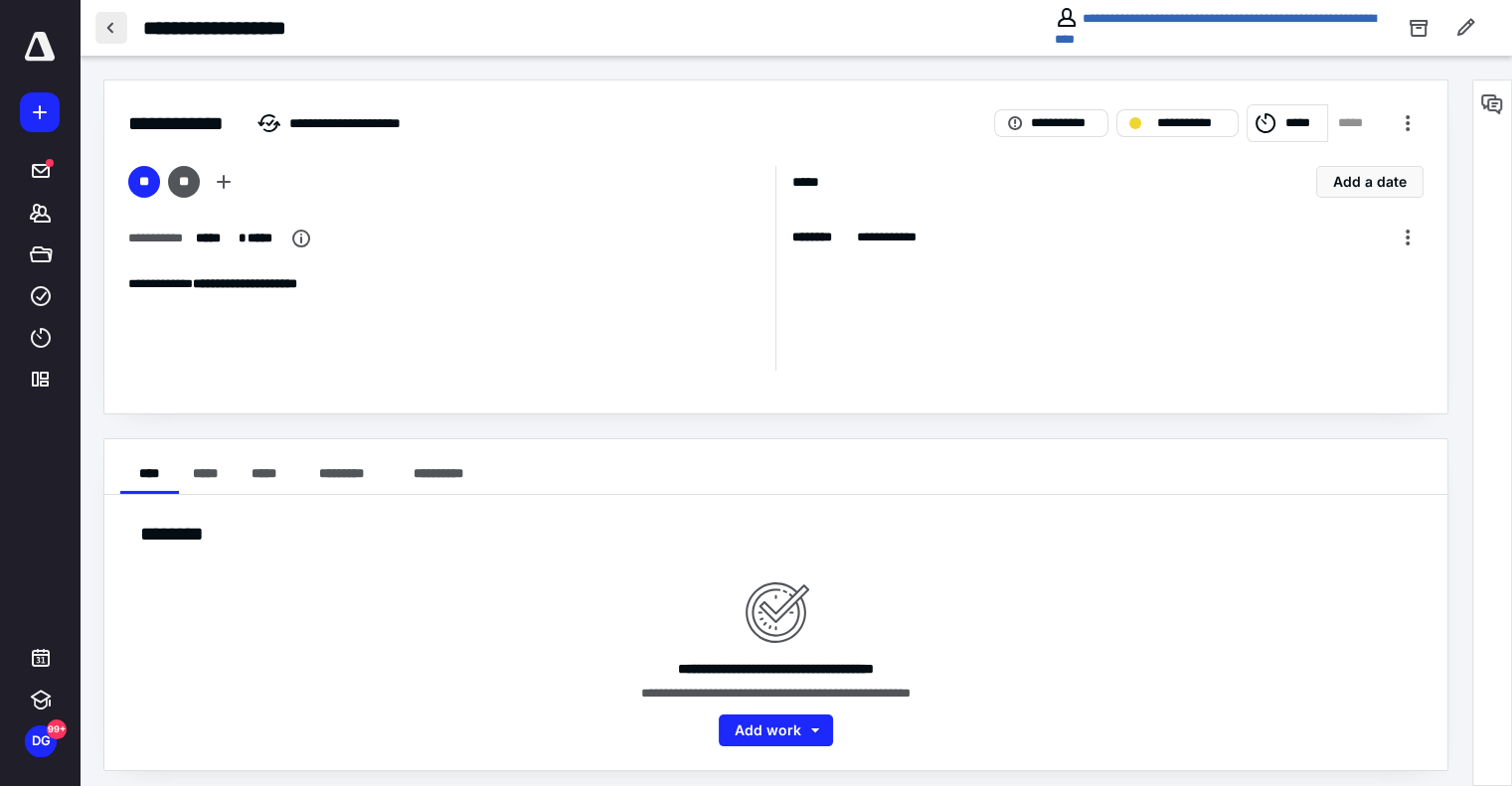 click at bounding box center [111, 28] 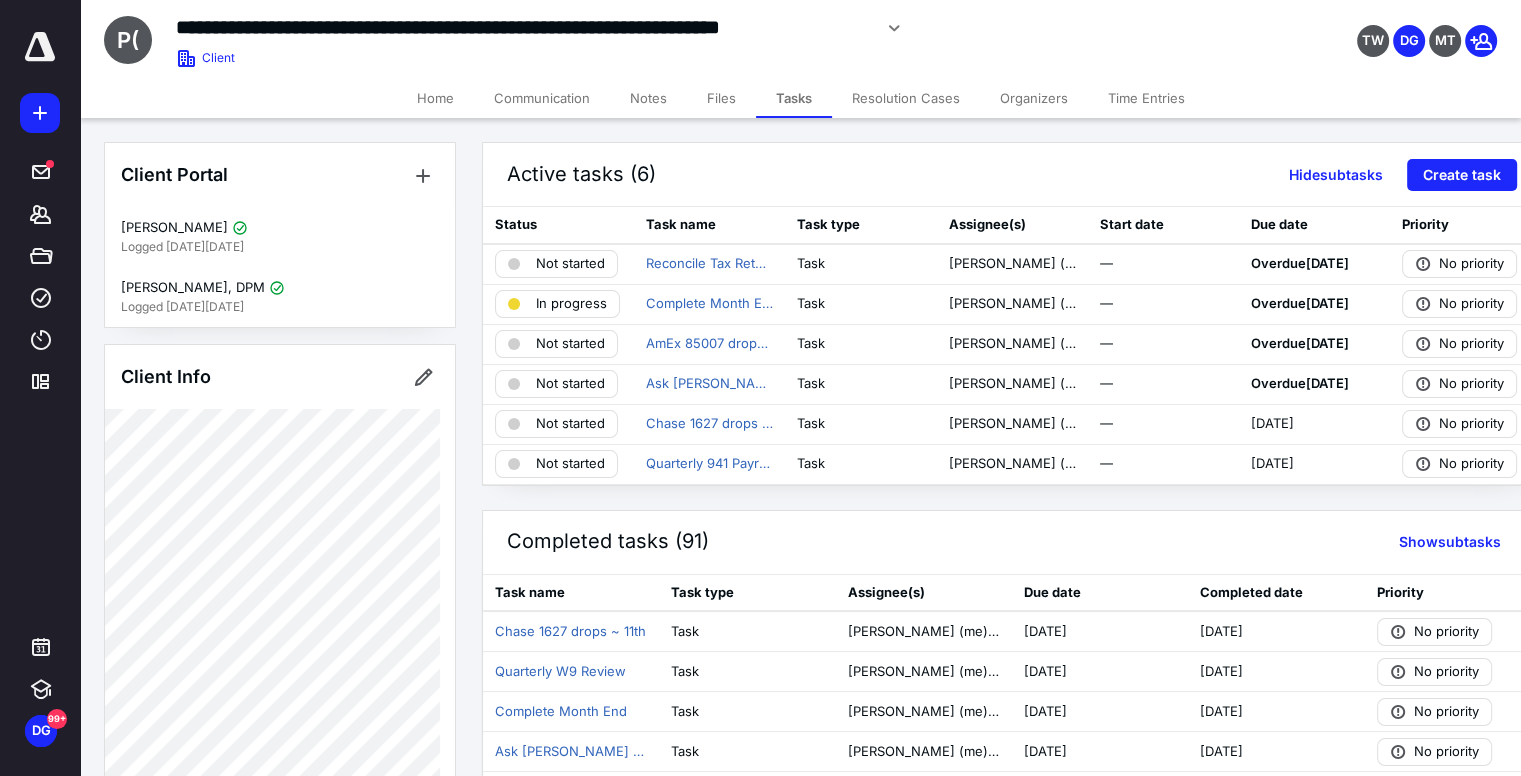 click on "Files" at bounding box center (721, 98) 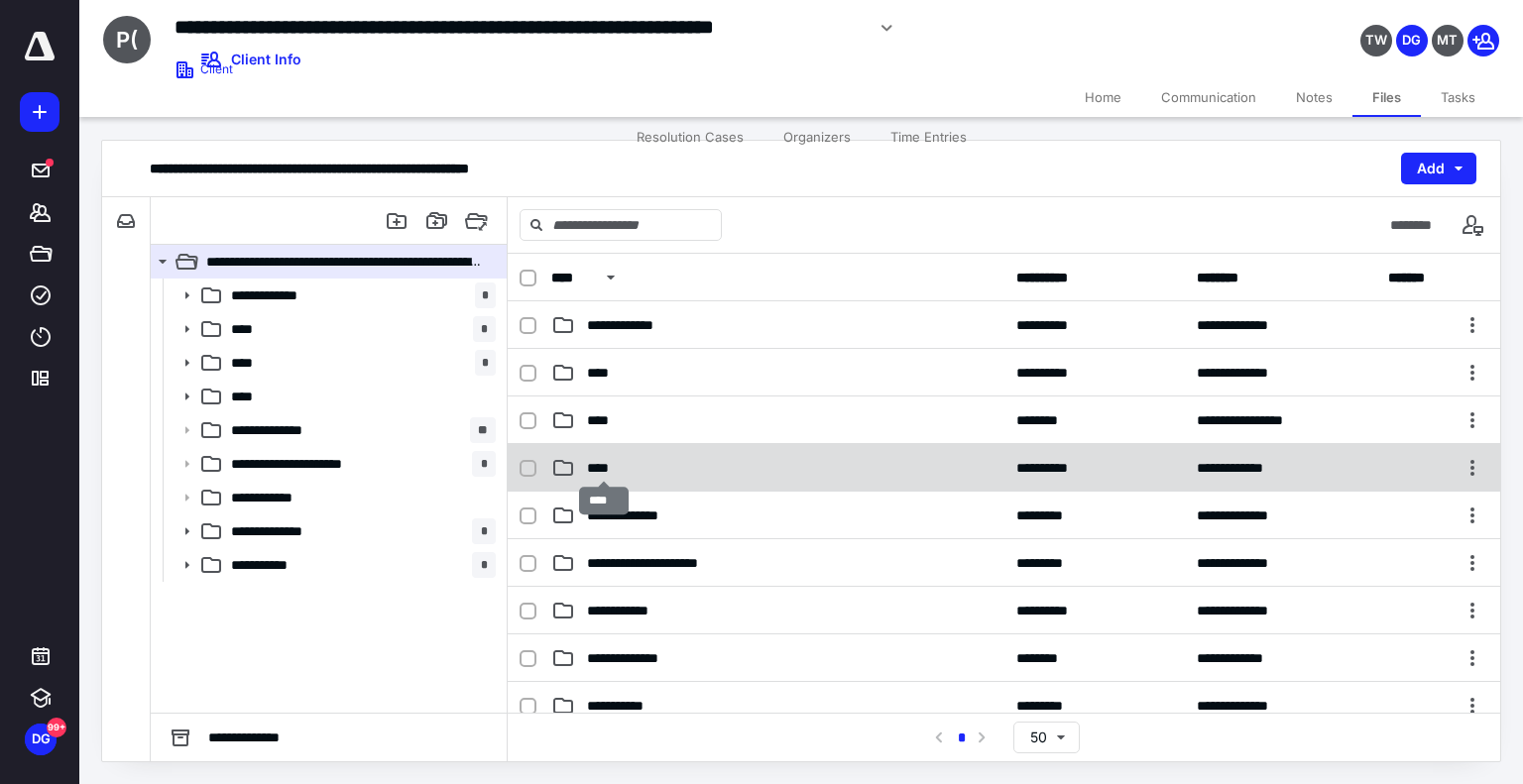 click on "****" at bounding box center (604, 468) 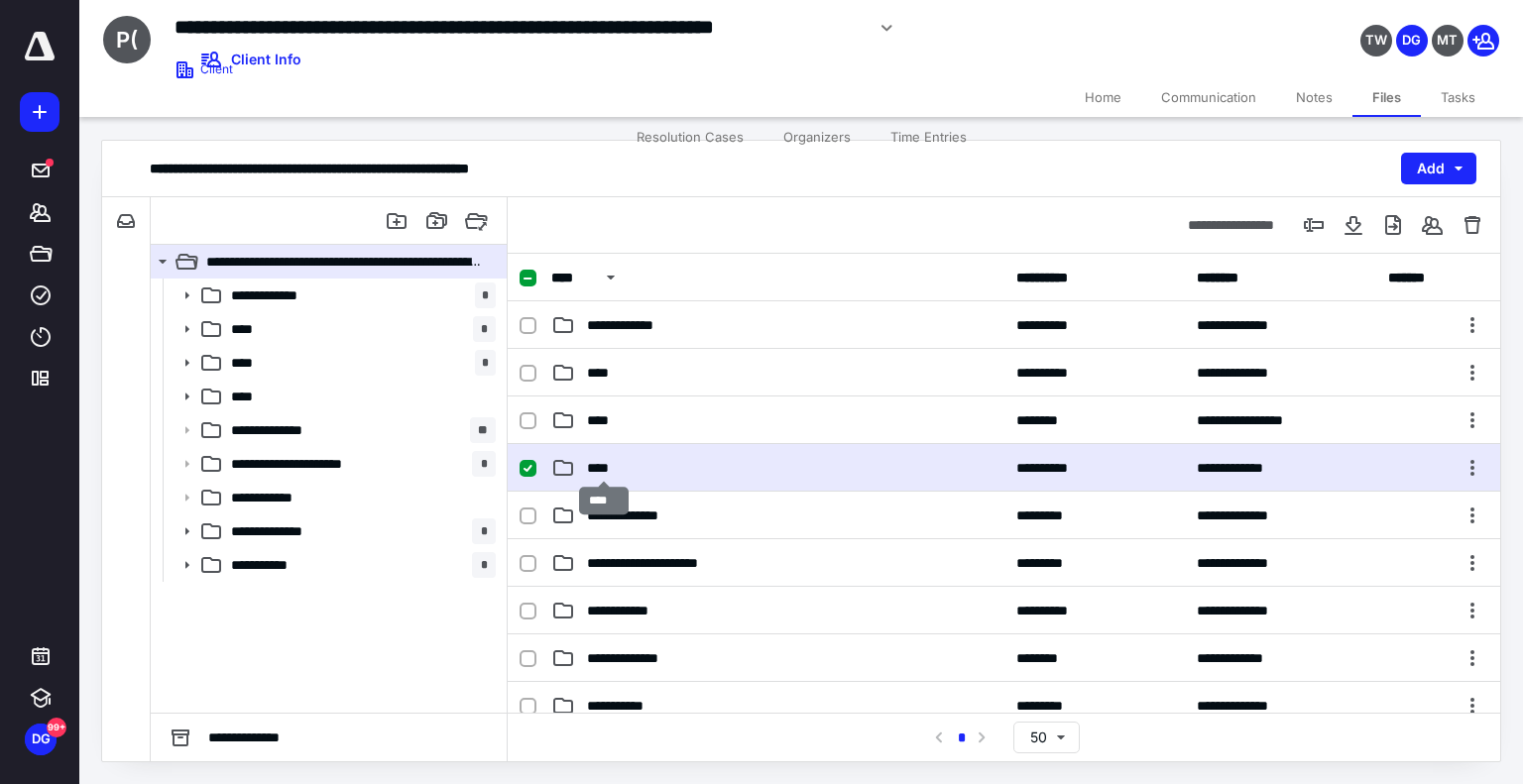 click on "****" at bounding box center [604, 468] 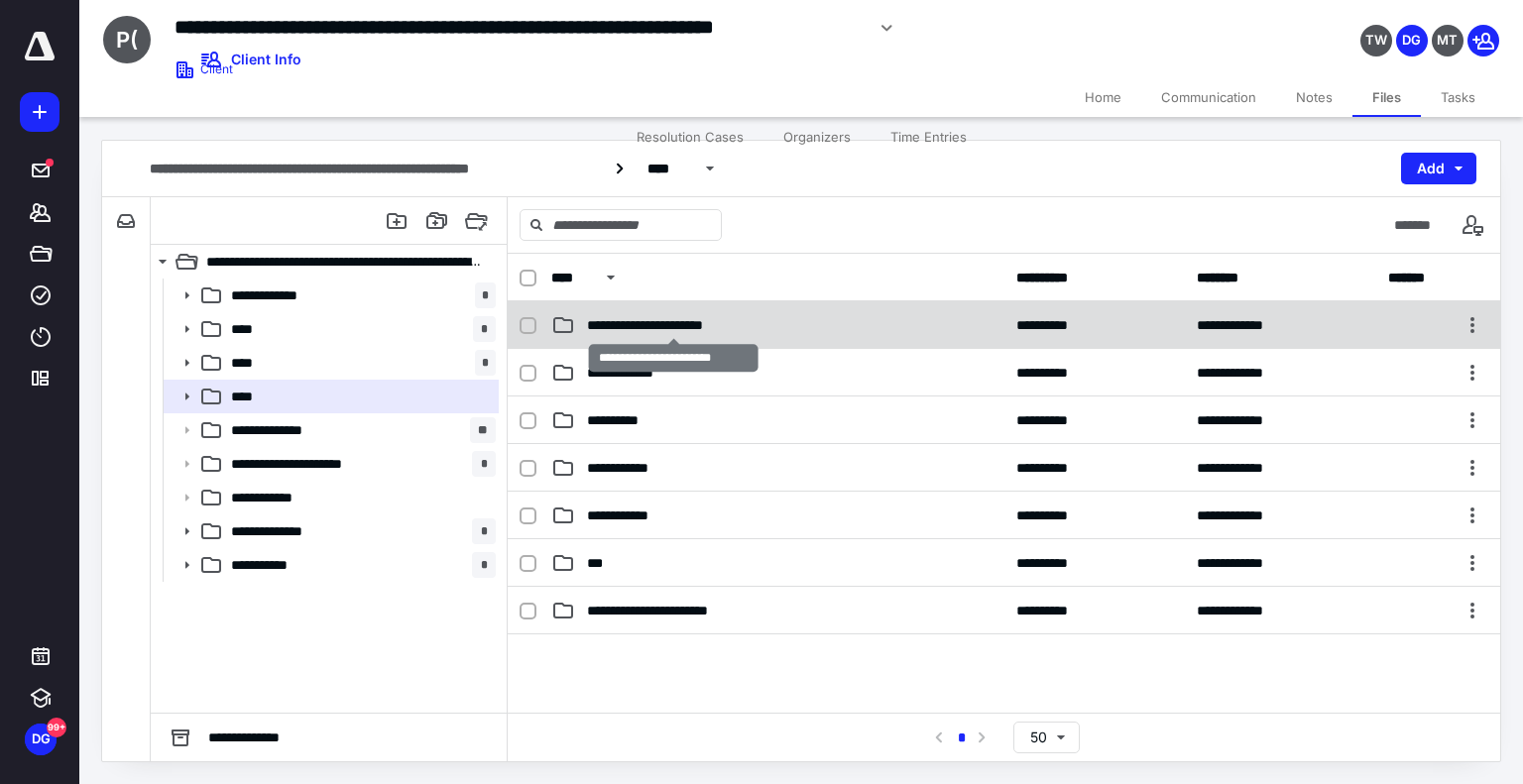 click on "**********" at bounding box center (673, 325) 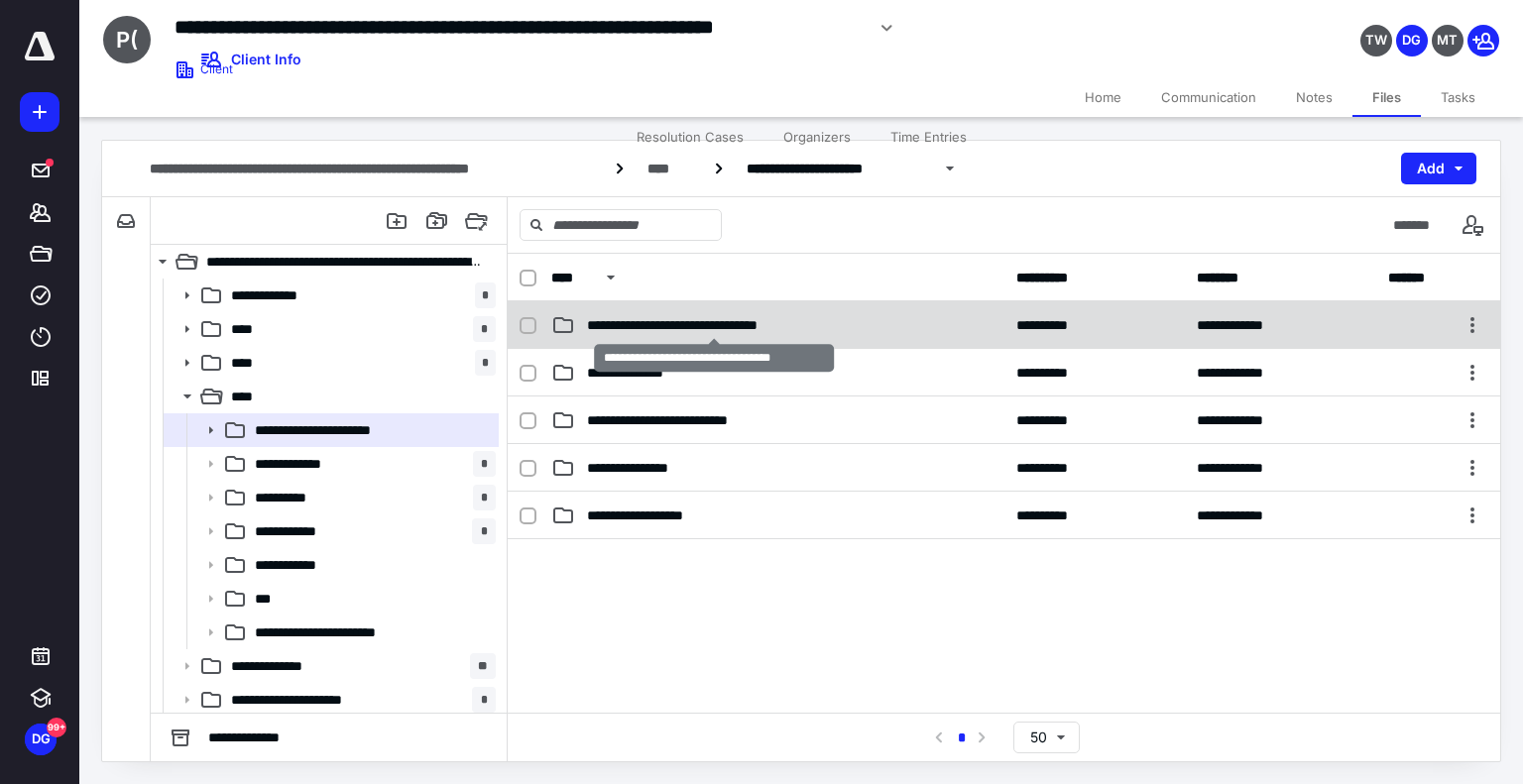 click on "**********" at bounding box center (714, 325) 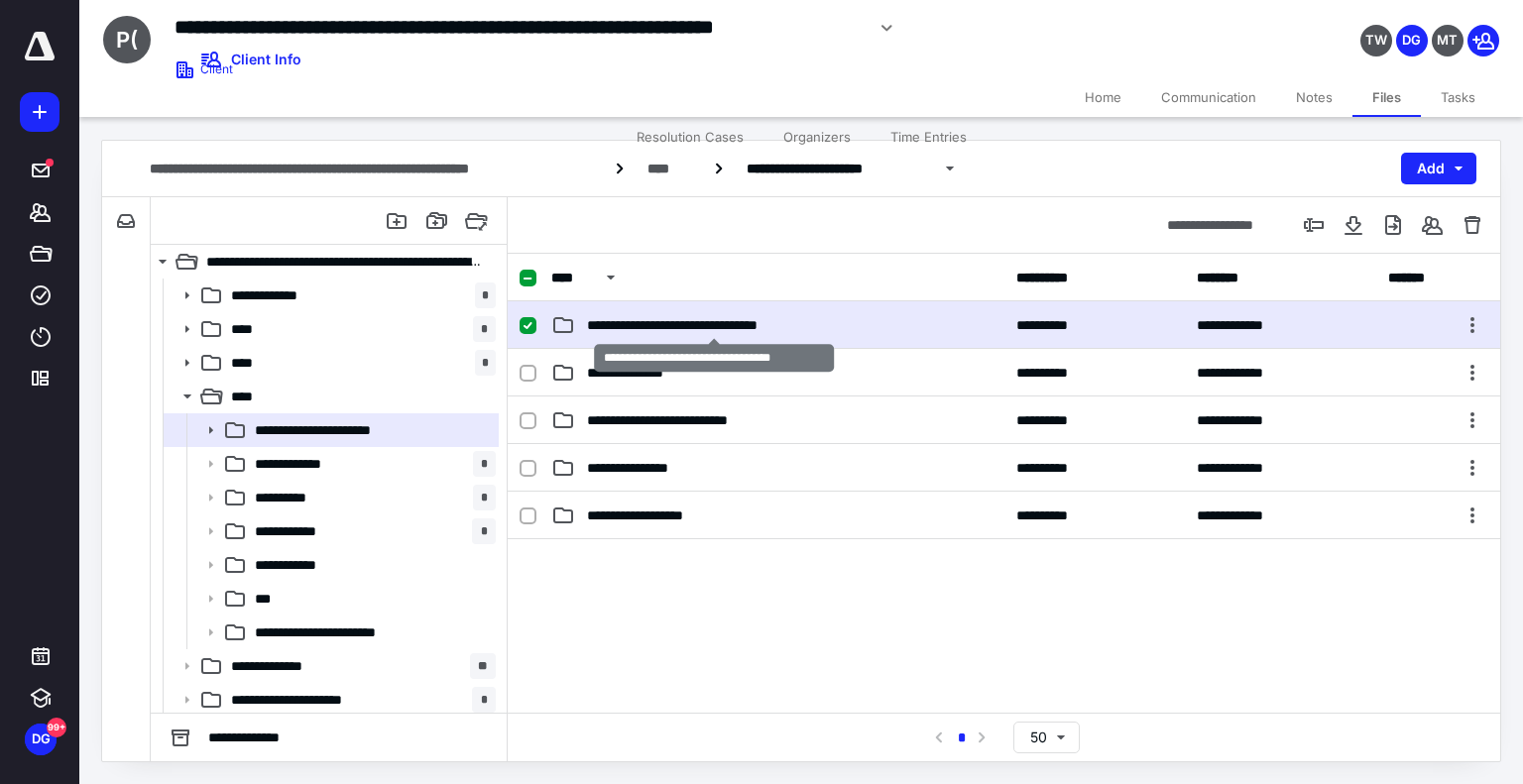 click on "**********" at bounding box center [714, 325] 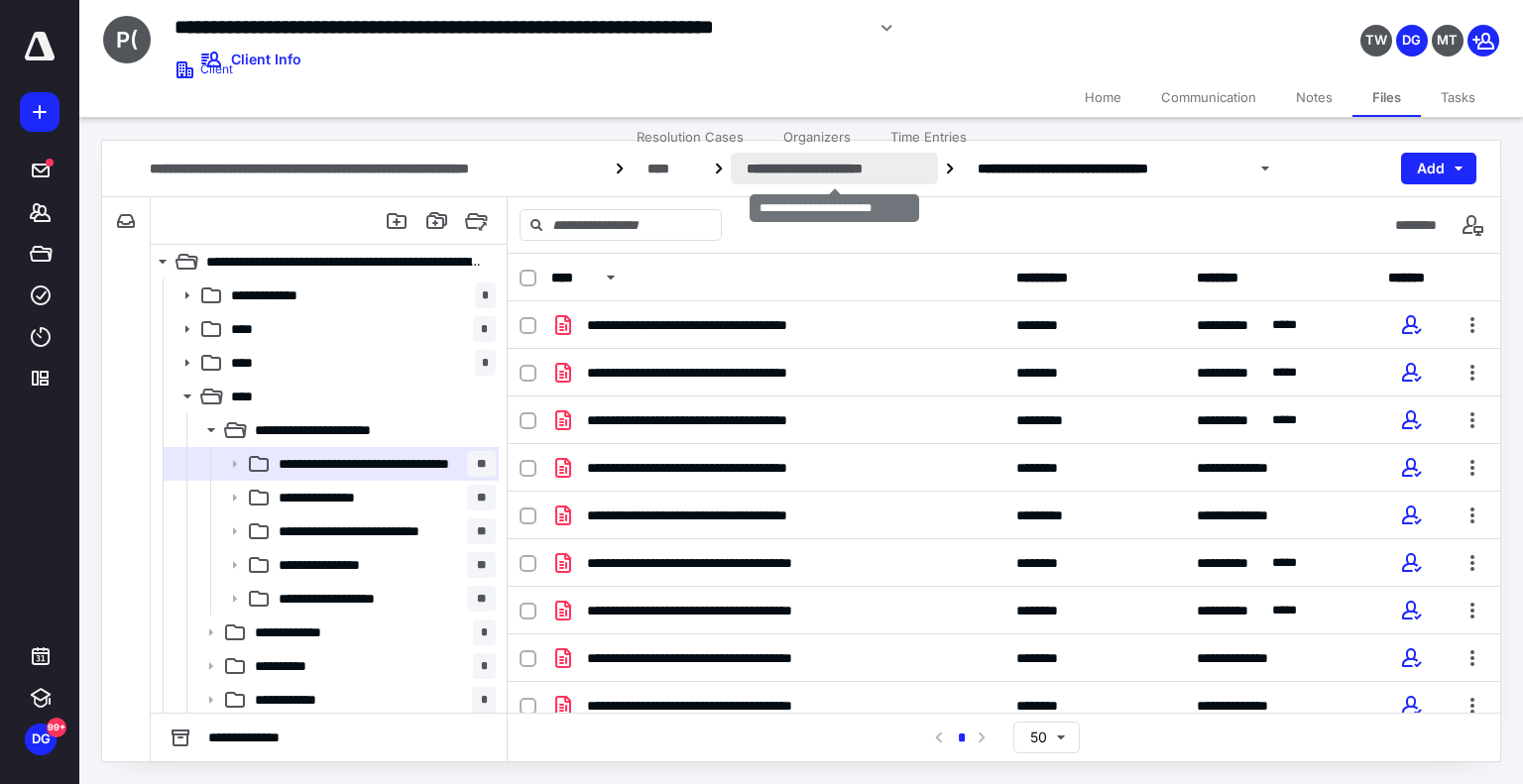 click on "**********" at bounding box center (834, 168) 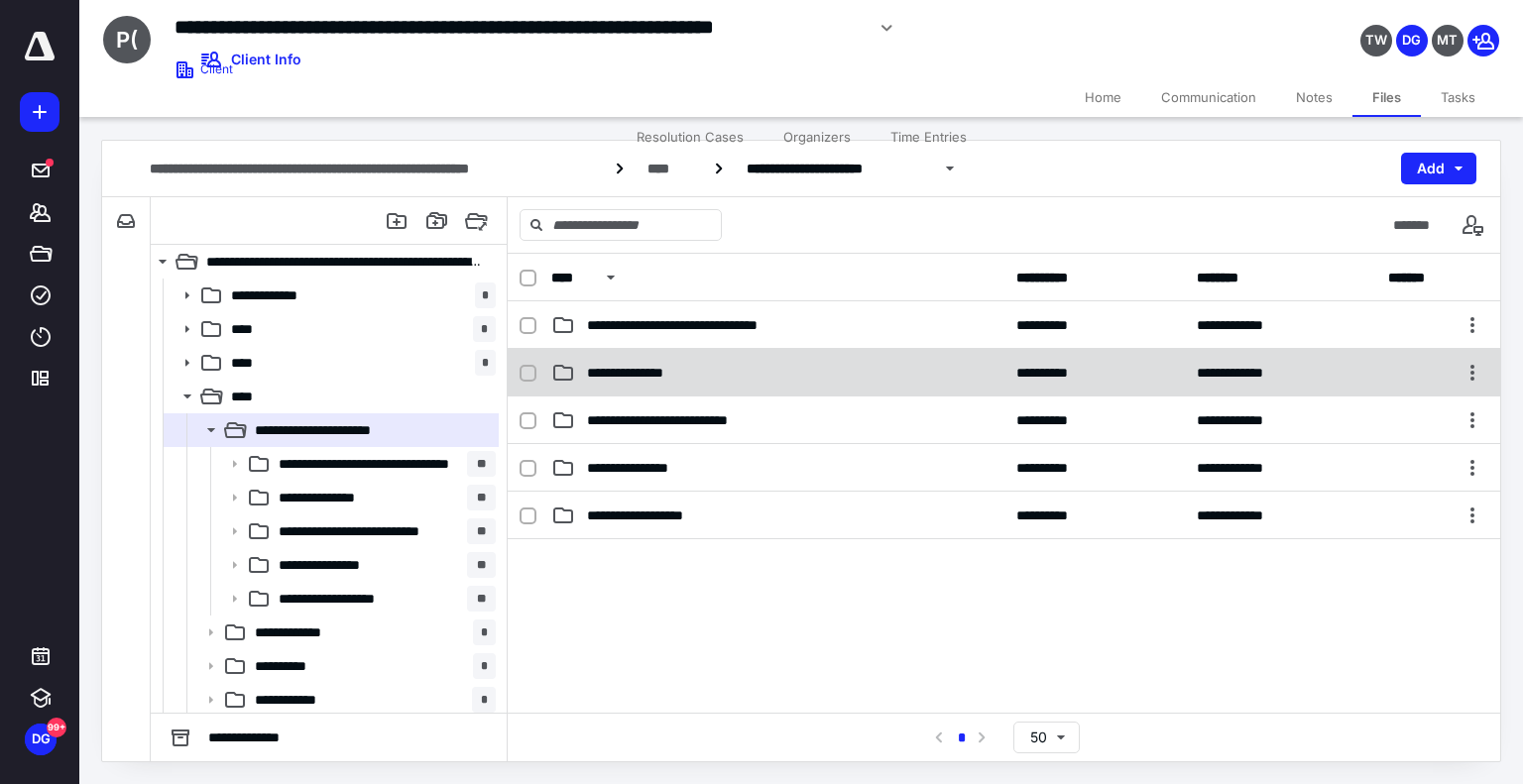 click on "**********" at bounding box center (1003, 373) 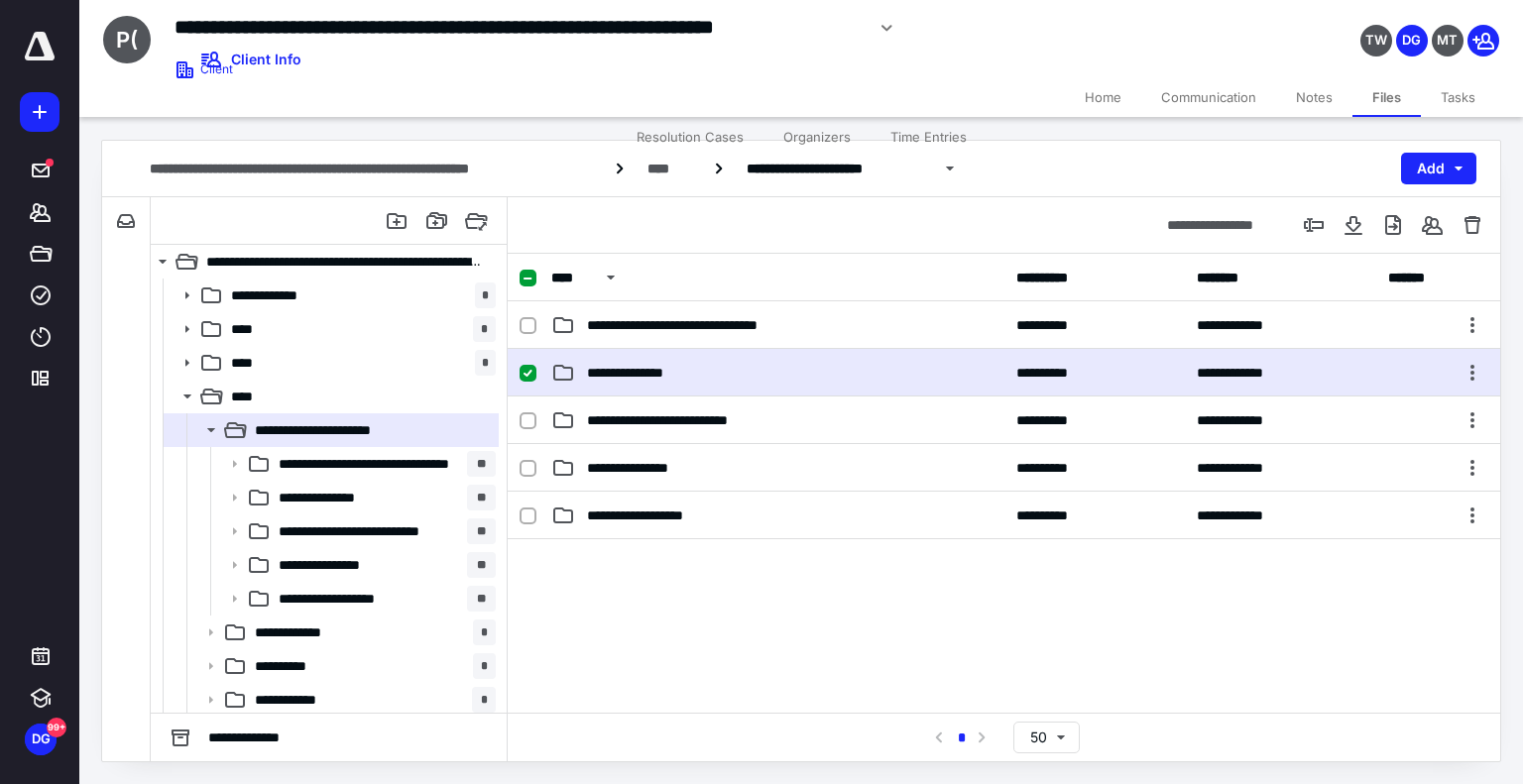 click on "**********" at bounding box center (777, 373) 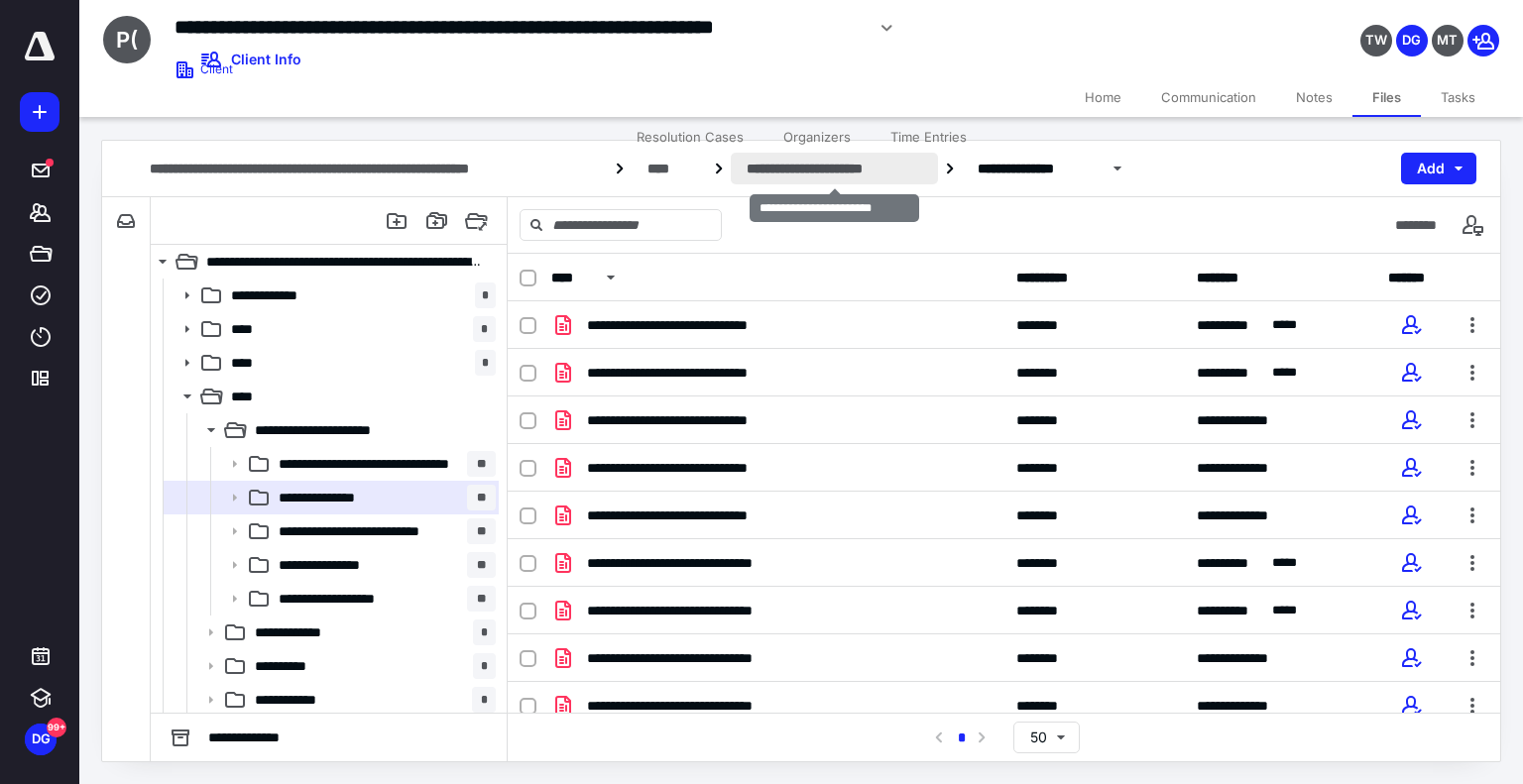 click on "**********" at bounding box center (834, 168) 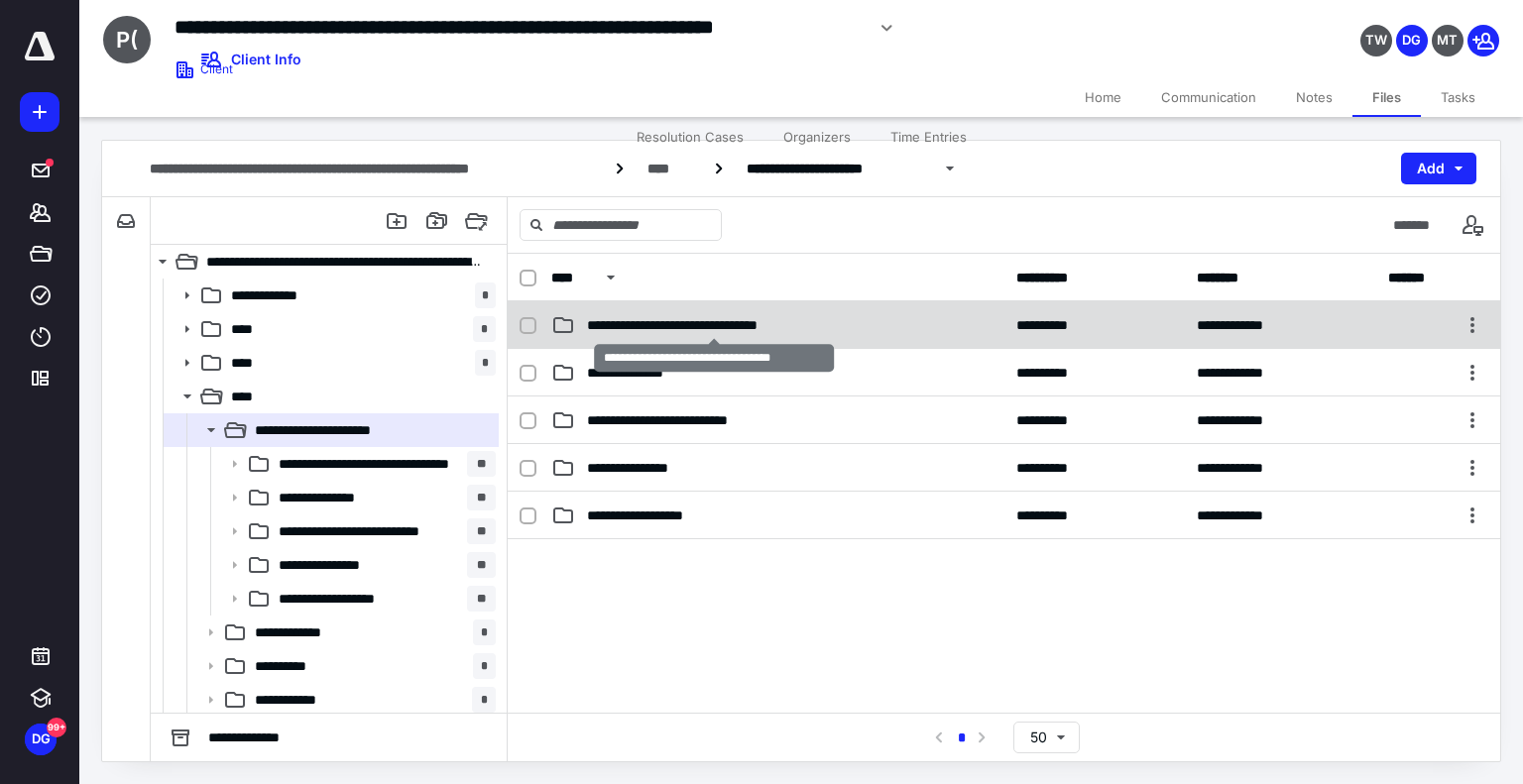 click on "**********" at bounding box center [714, 325] 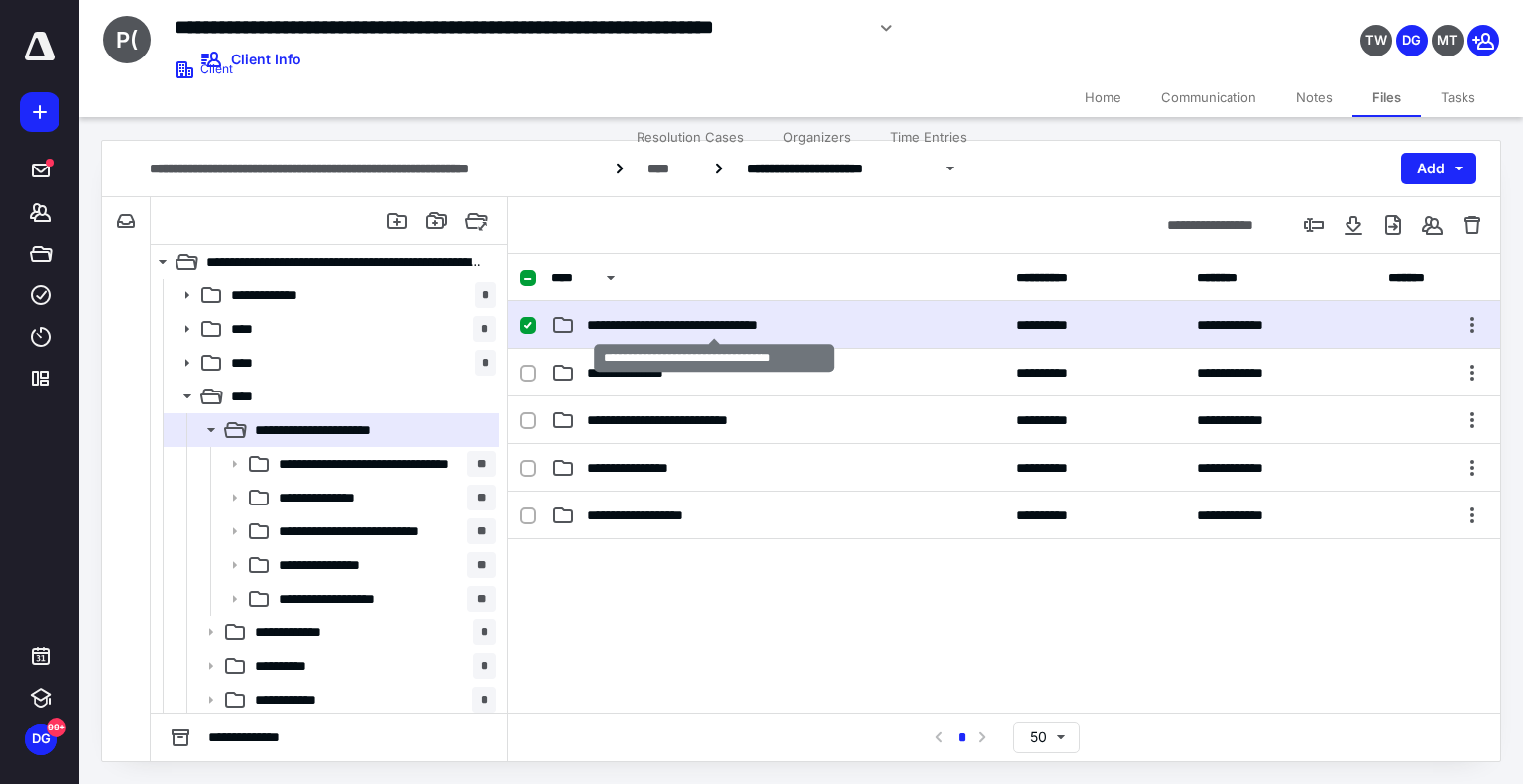 click on "**********" at bounding box center (714, 325) 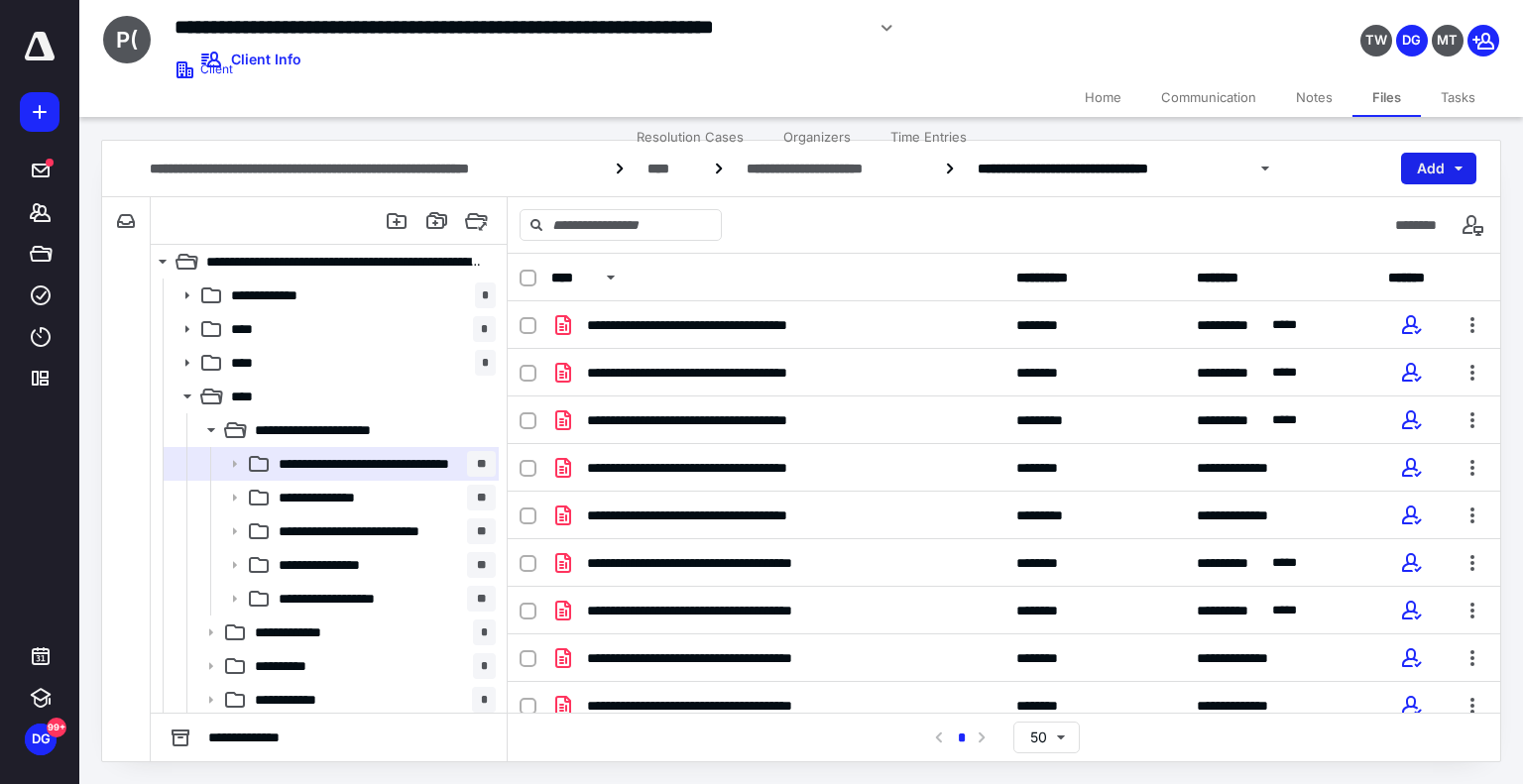 click on "Add" at bounding box center (1439, 168) 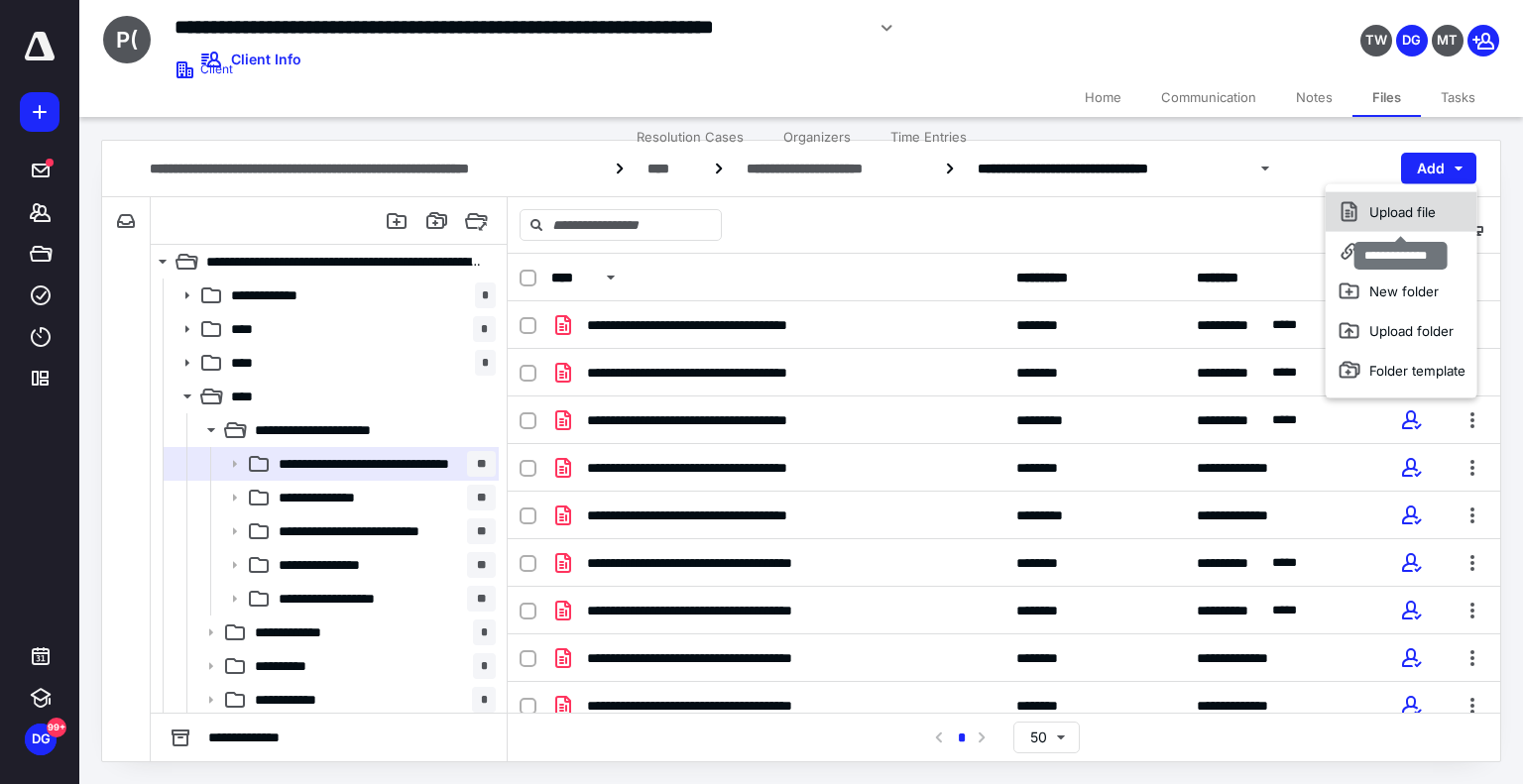 click on "Upload file" at bounding box center (1401, 212) 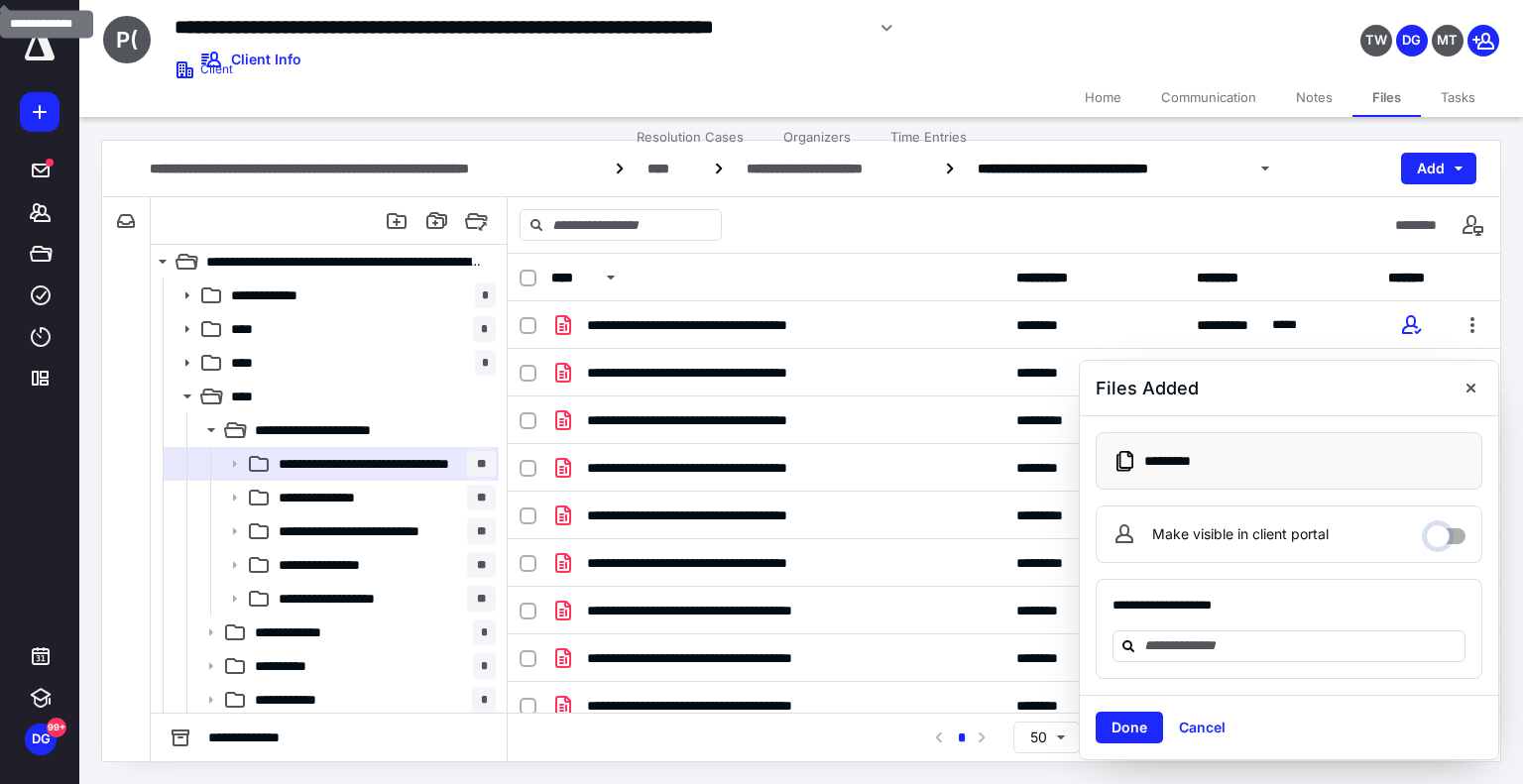 click on "Make visible in client portal" at bounding box center [1446, 531] 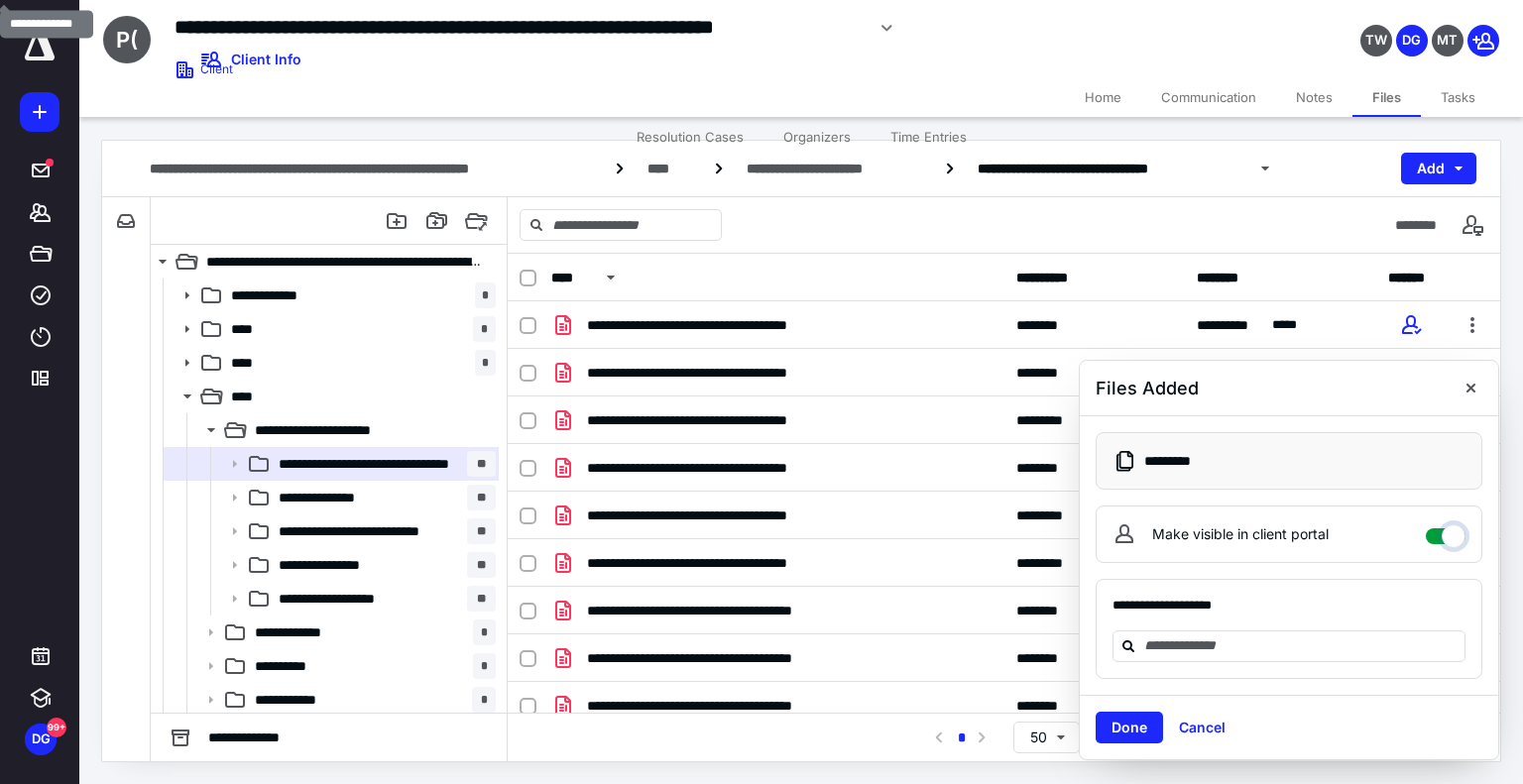 checkbox on "****" 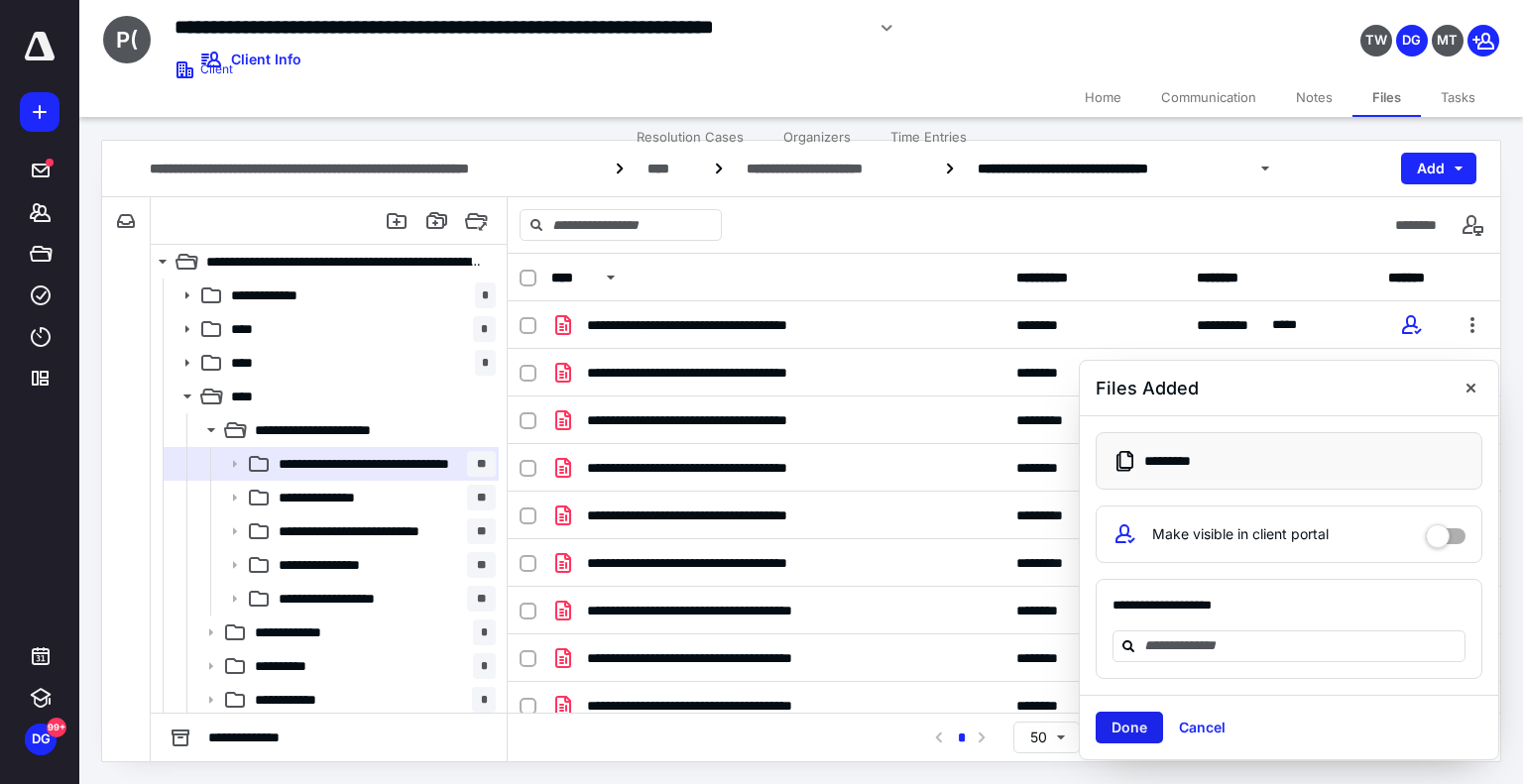 click on "Done" at bounding box center [1129, 728] 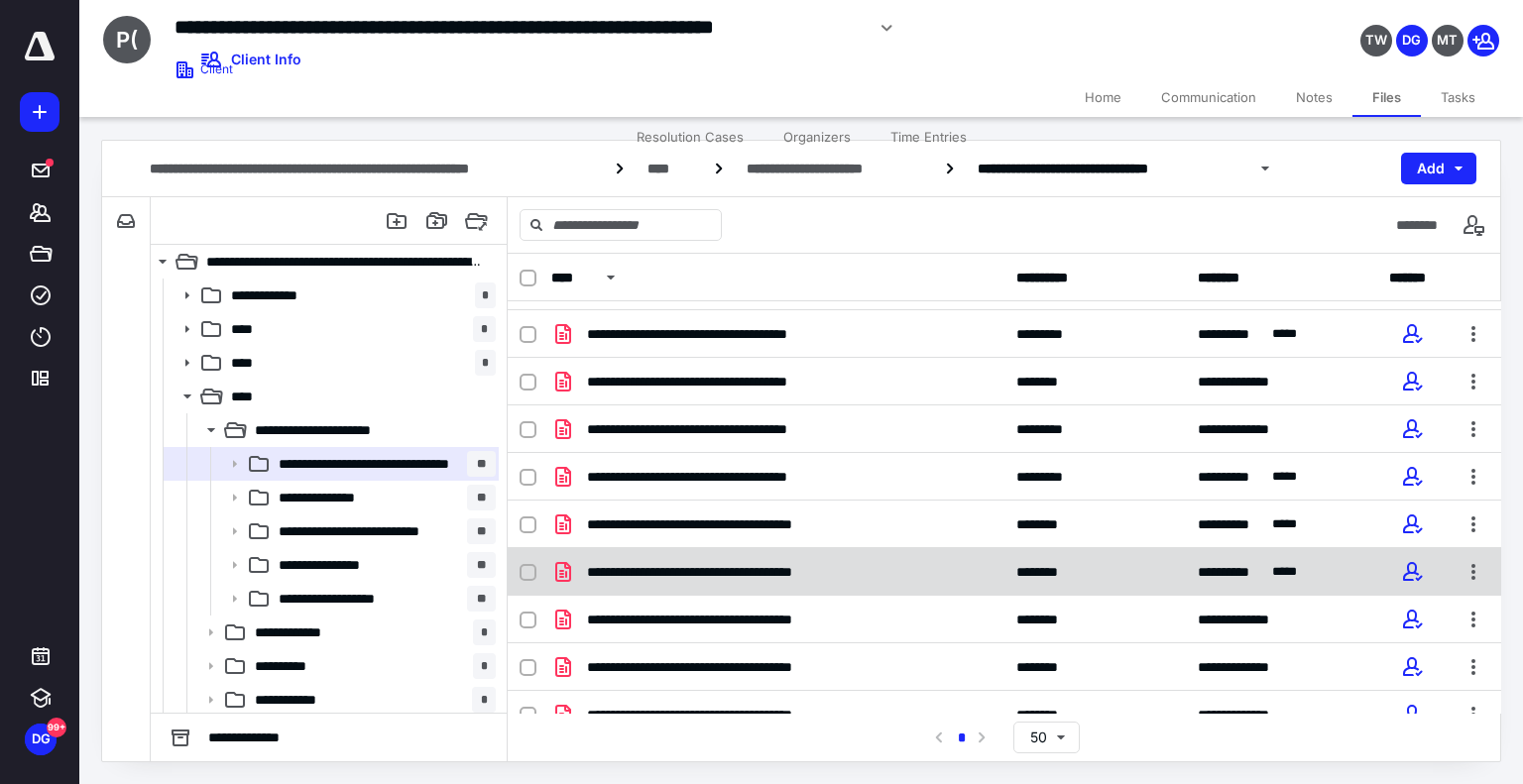 scroll, scrollTop: 0, scrollLeft: 0, axis: both 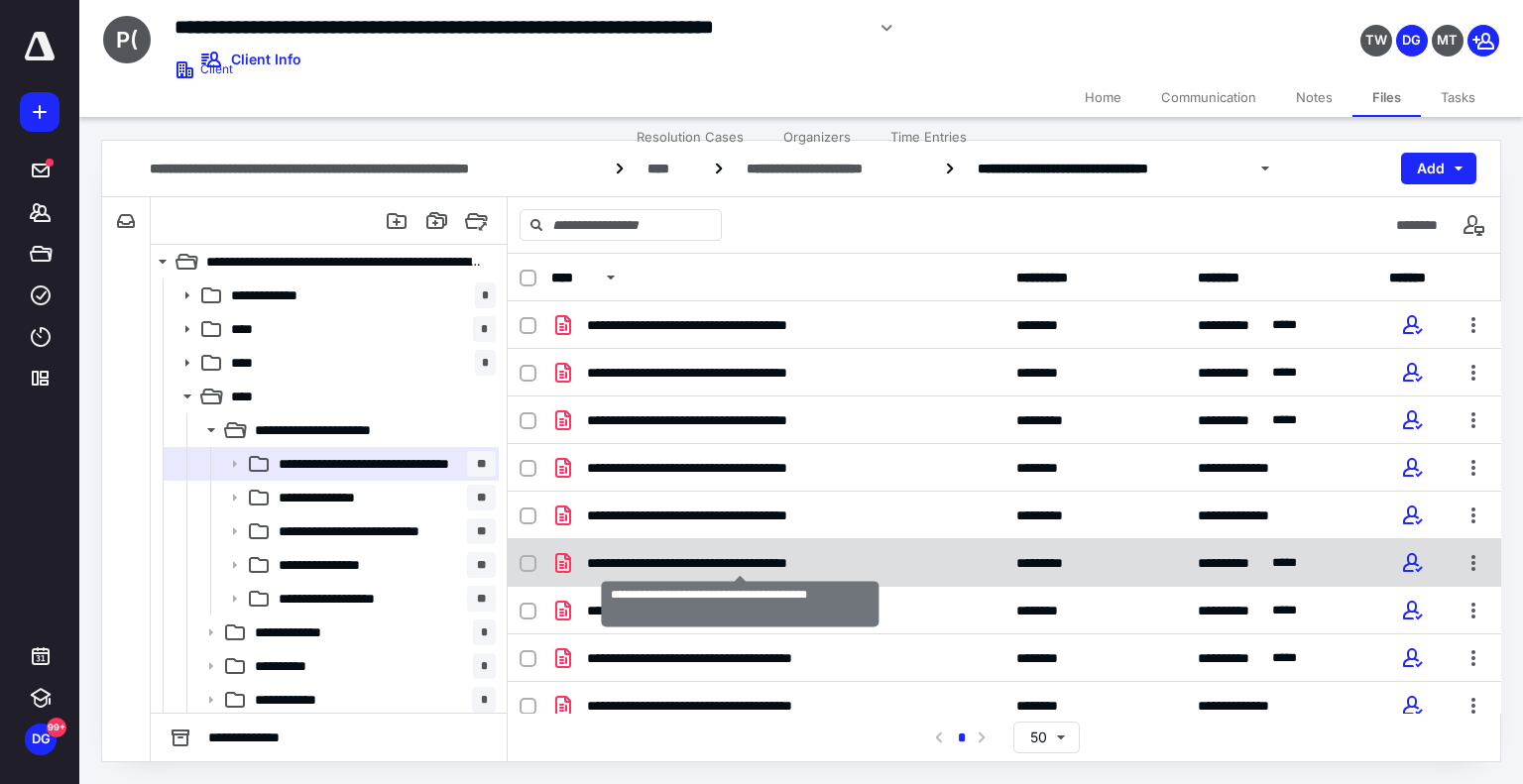 click on "**********" at bounding box center [740, 563] 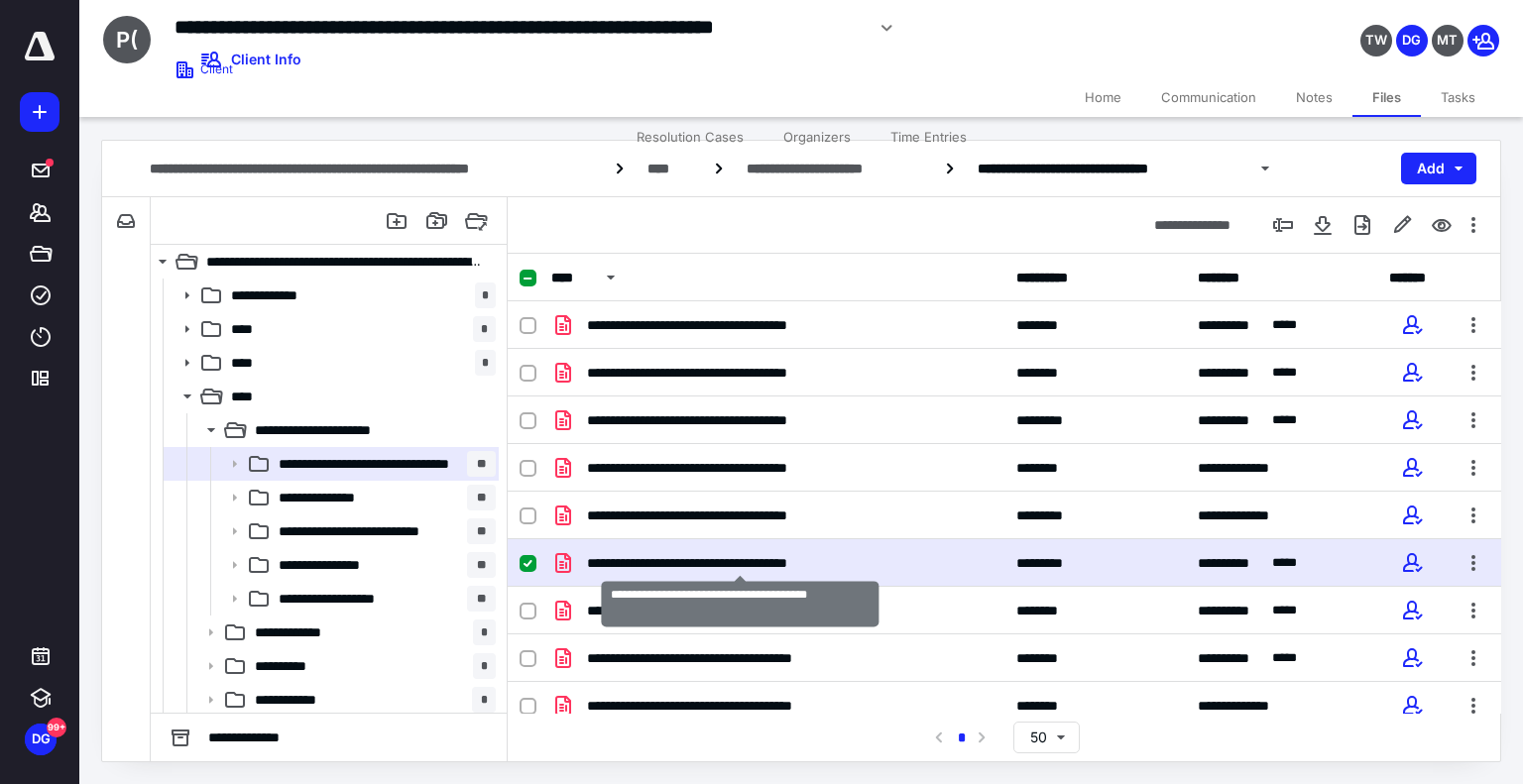 click on "**********" at bounding box center [740, 563] 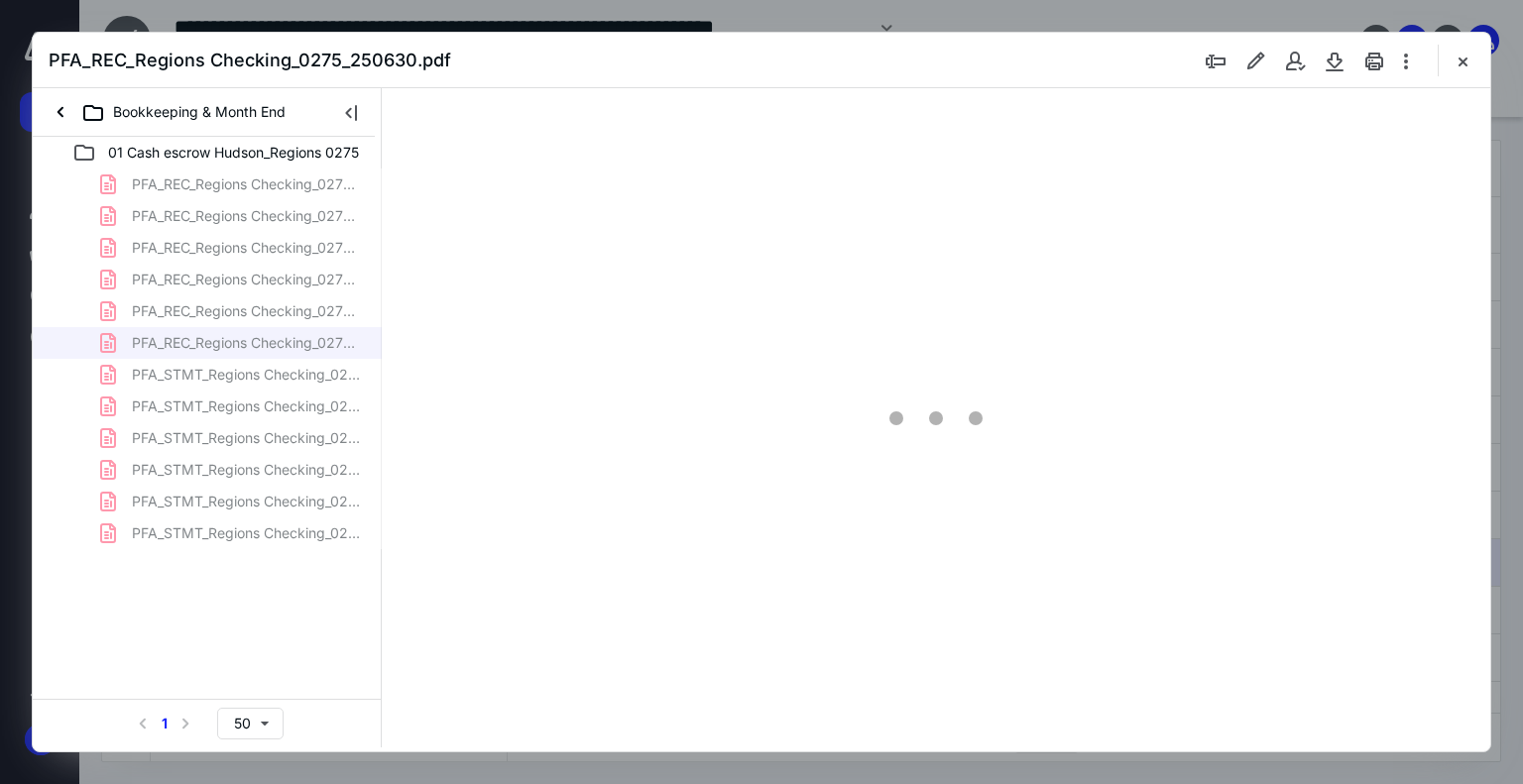 scroll, scrollTop: 0, scrollLeft: 0, axis: both 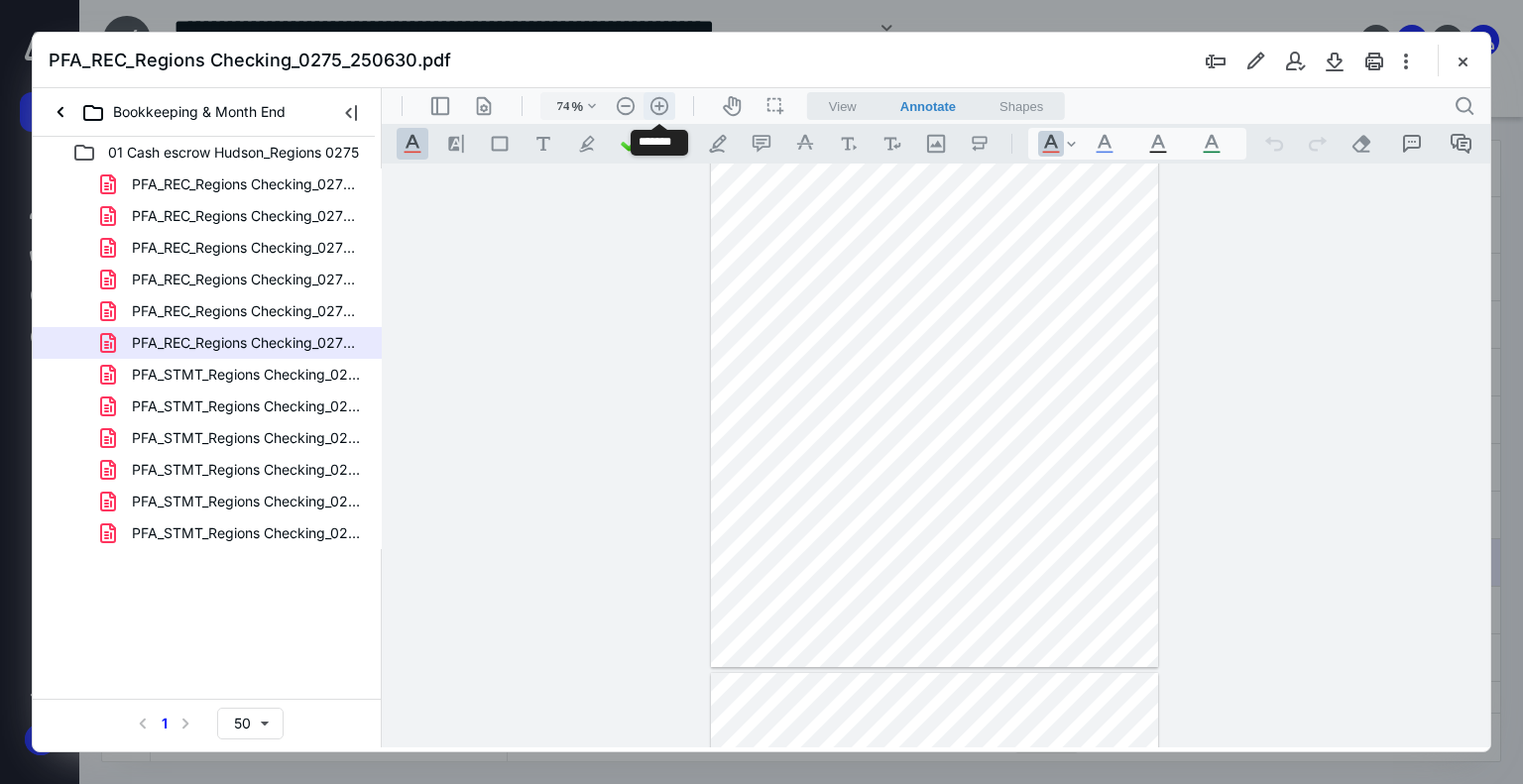 click on ".cls-1{fill:#abb0c4;} icon - header - zoom - in - line" at bounding box center [659, 106] 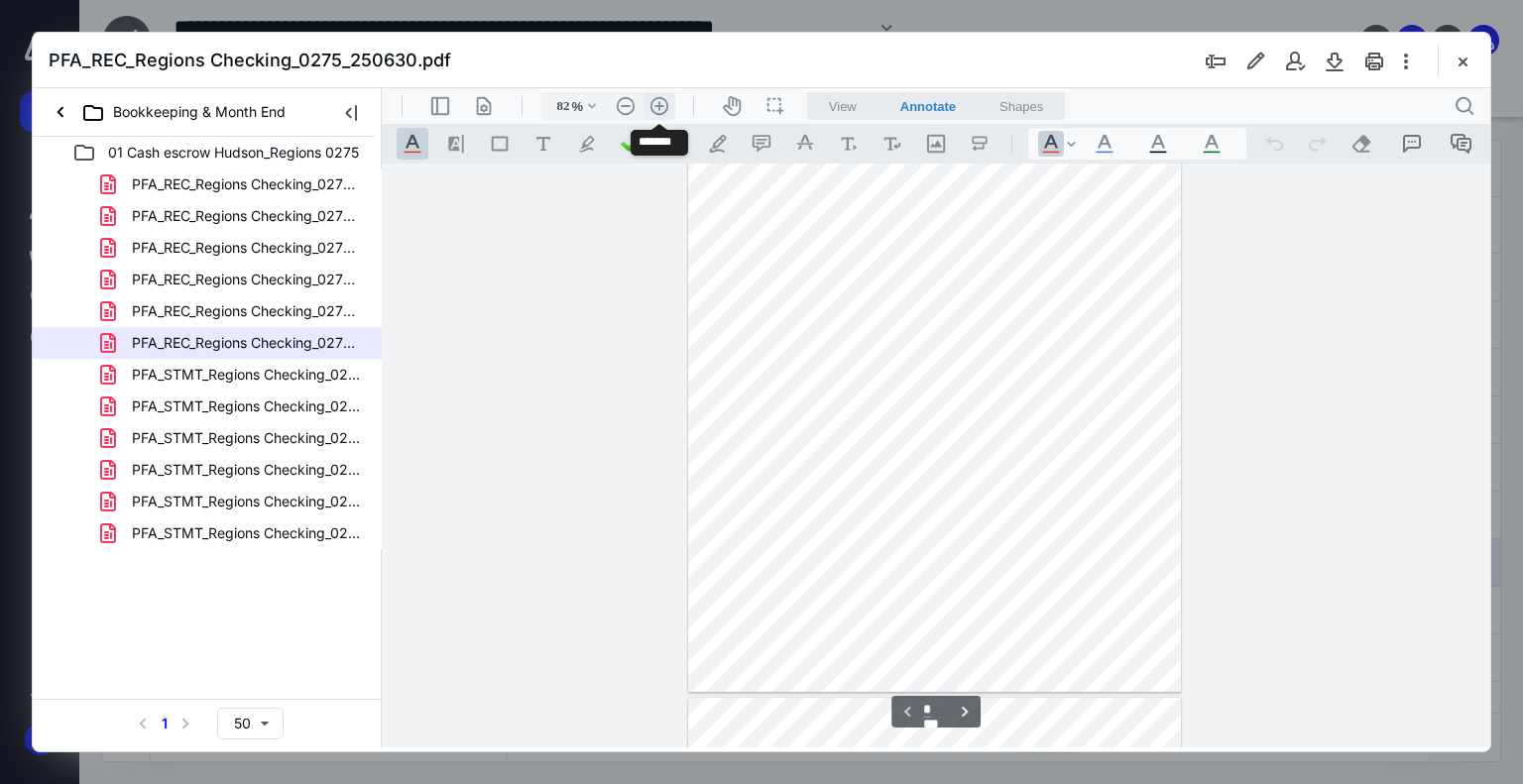 click on ".cls-1{fill:#abb0c4;} icon - header - zoom - in - line" at bounding box center [659, 106] 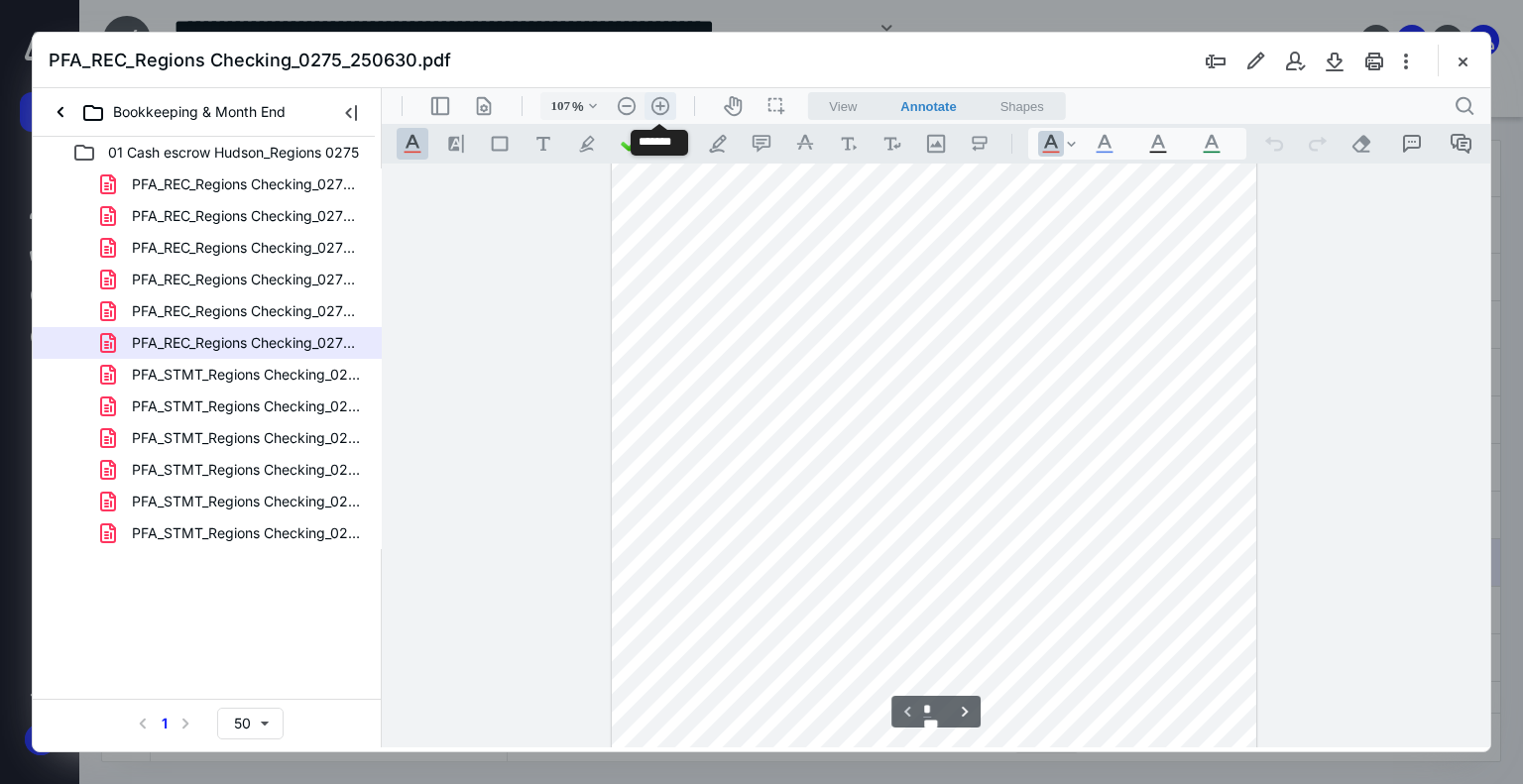 click on ".cls-1{fill:#abb0c4;} icon - header - zoom - in - line" at bounding box center (660, 106) 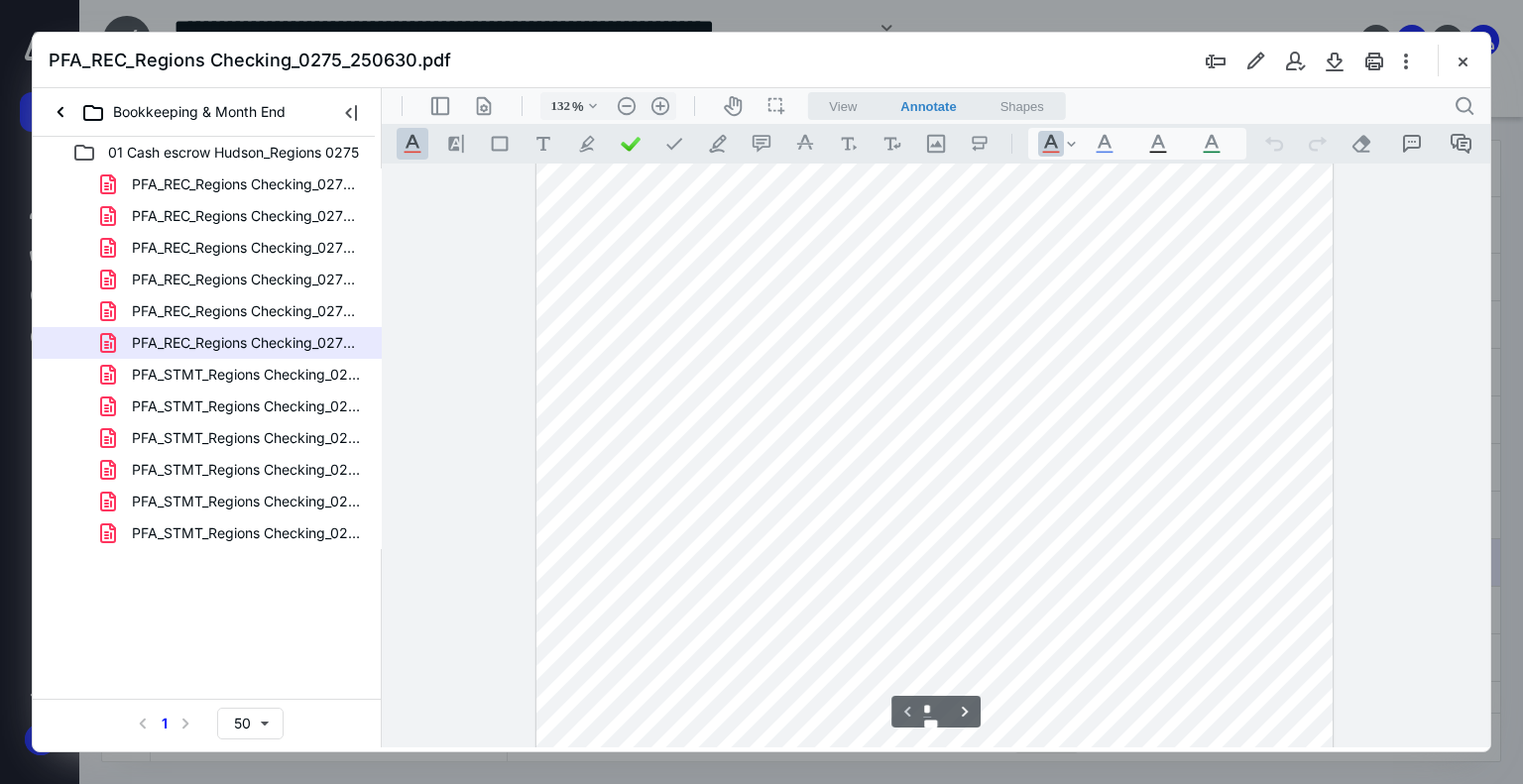 scroll, scrollTop: 0, scrollLeft: 0, axis: both 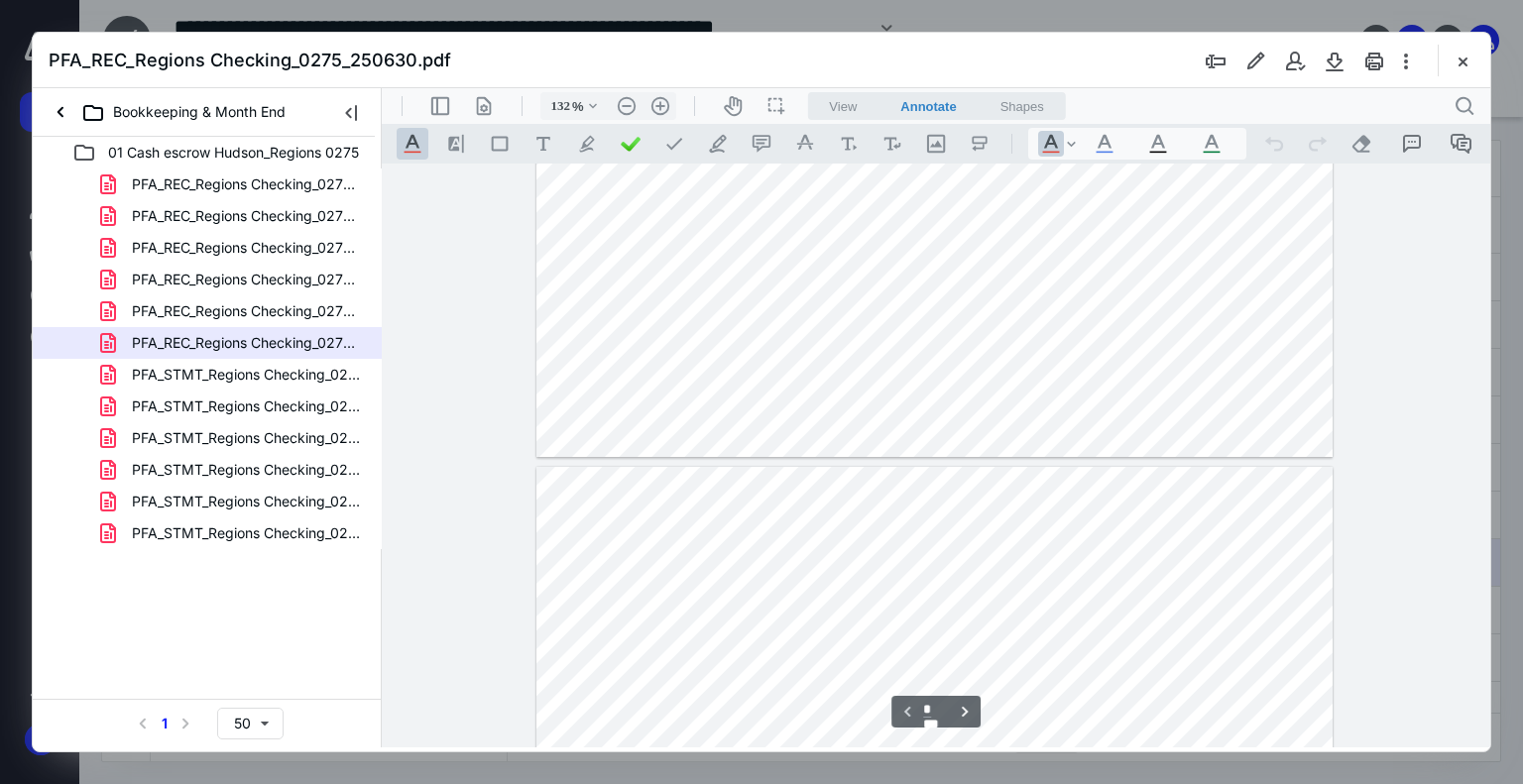 type on "*" 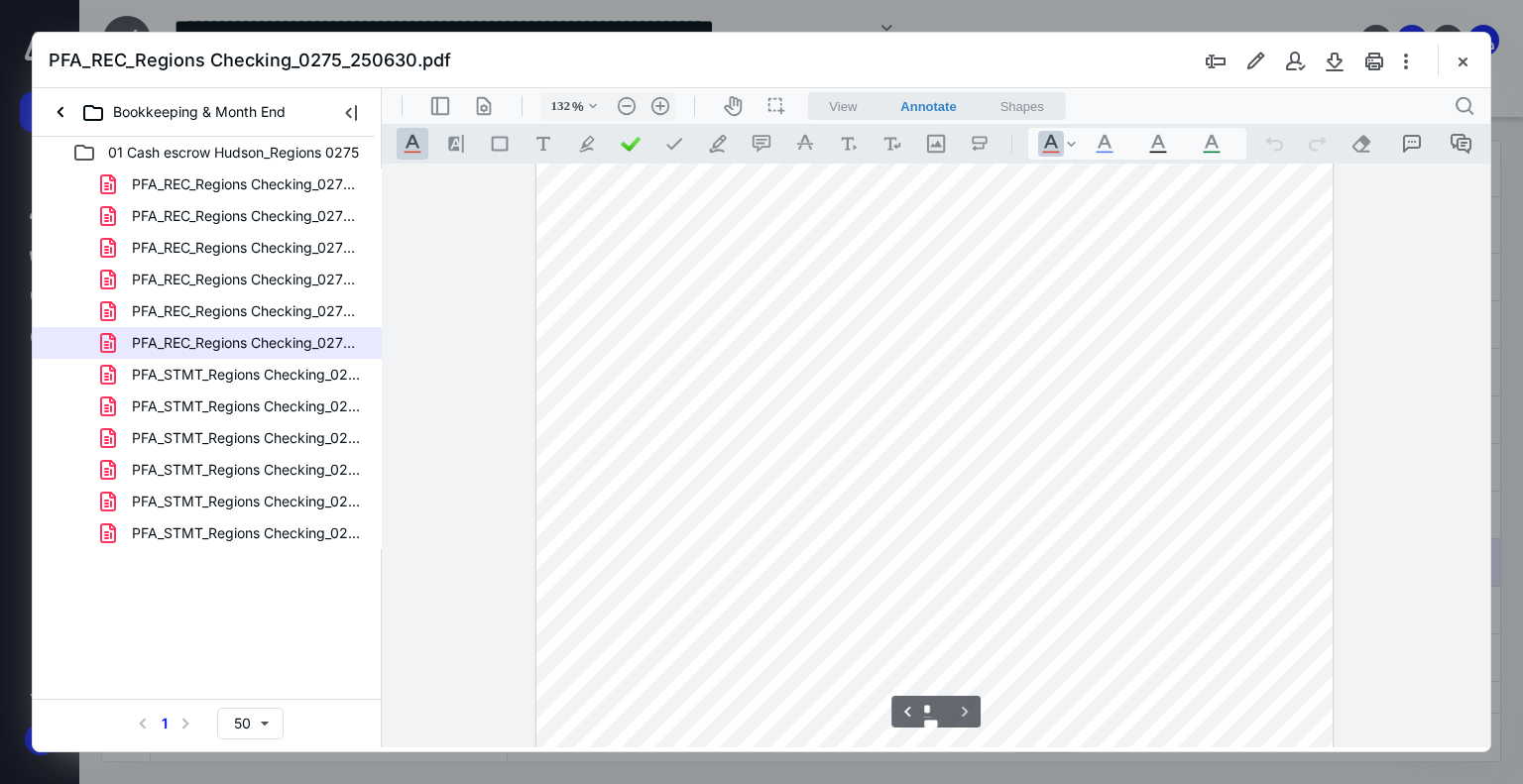 scroll, scrollTop: 1288, scrollLeft: 0, axis: vertical 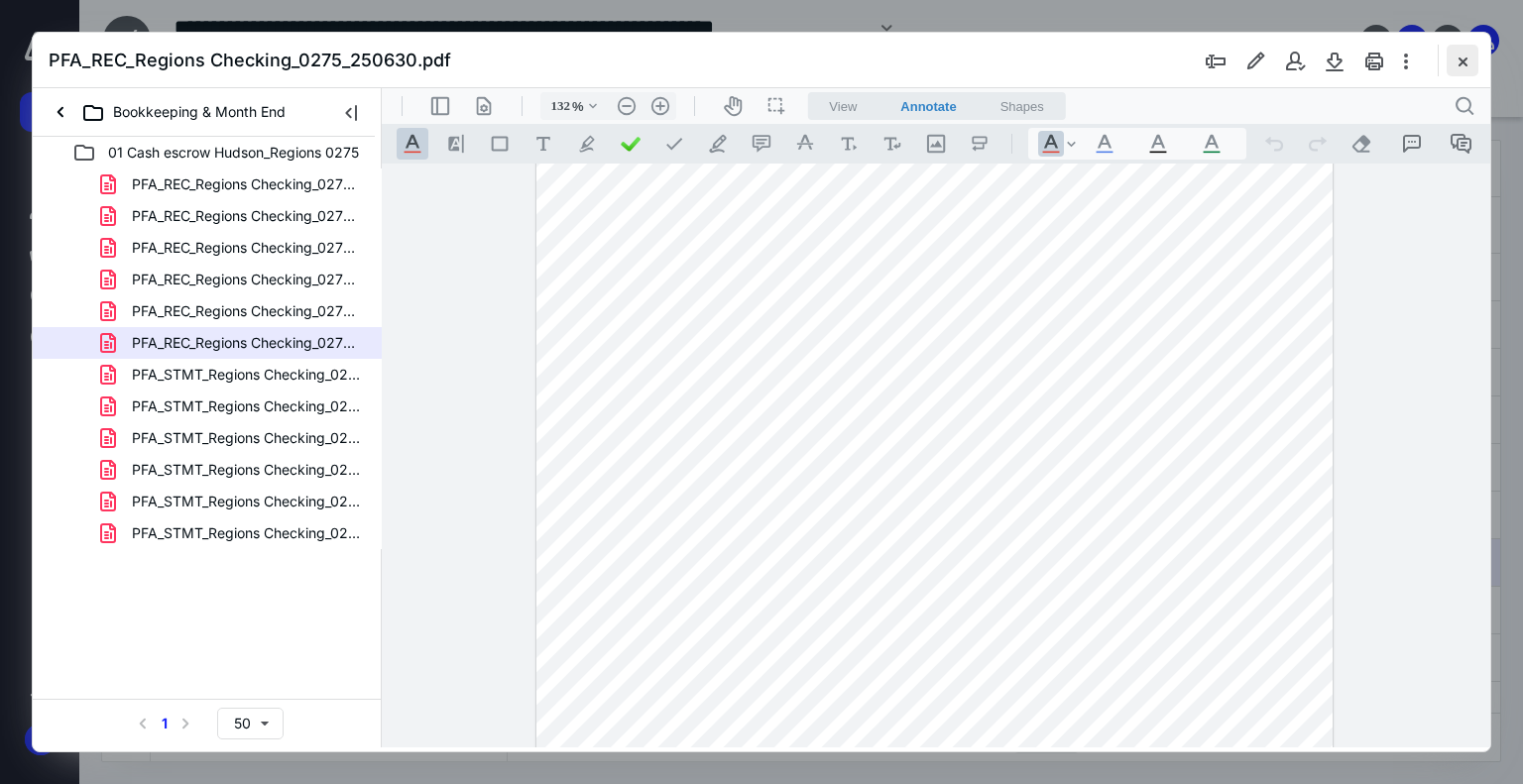 click at bounding box center [1463, 60] 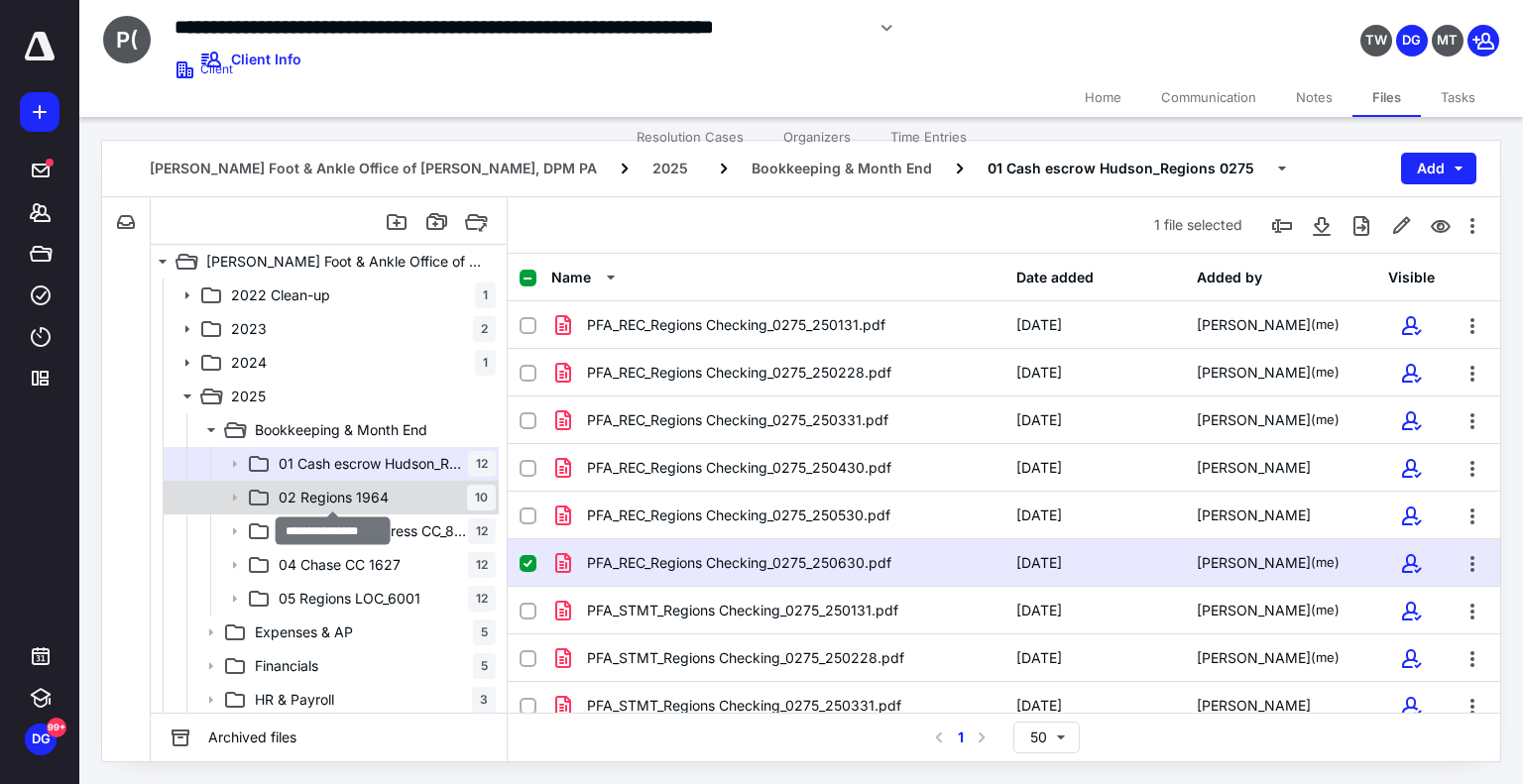 click on "02 Regions 1964" at bounding box center [333, 498] 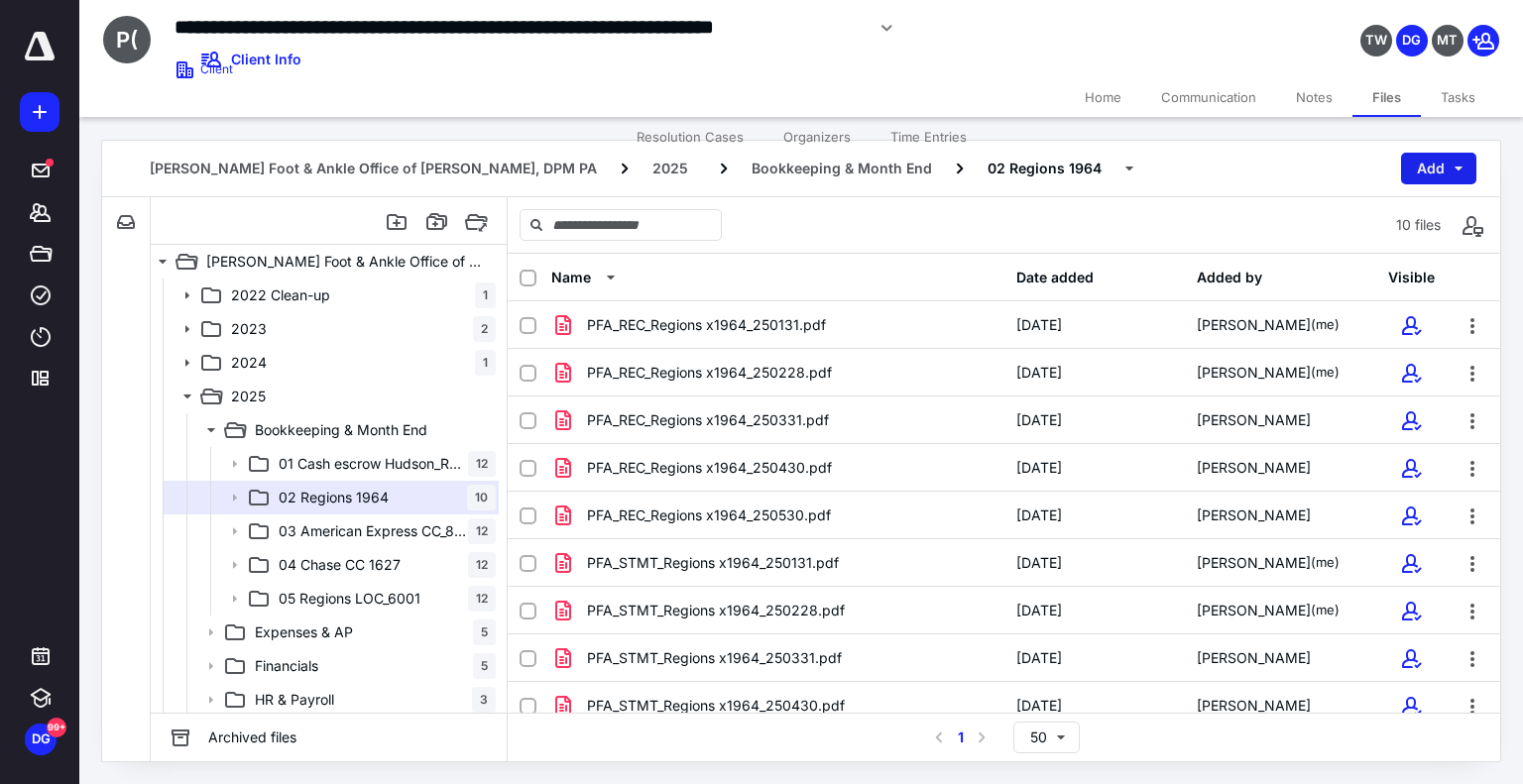 click on "Add" at bounding box center [1439, 168] 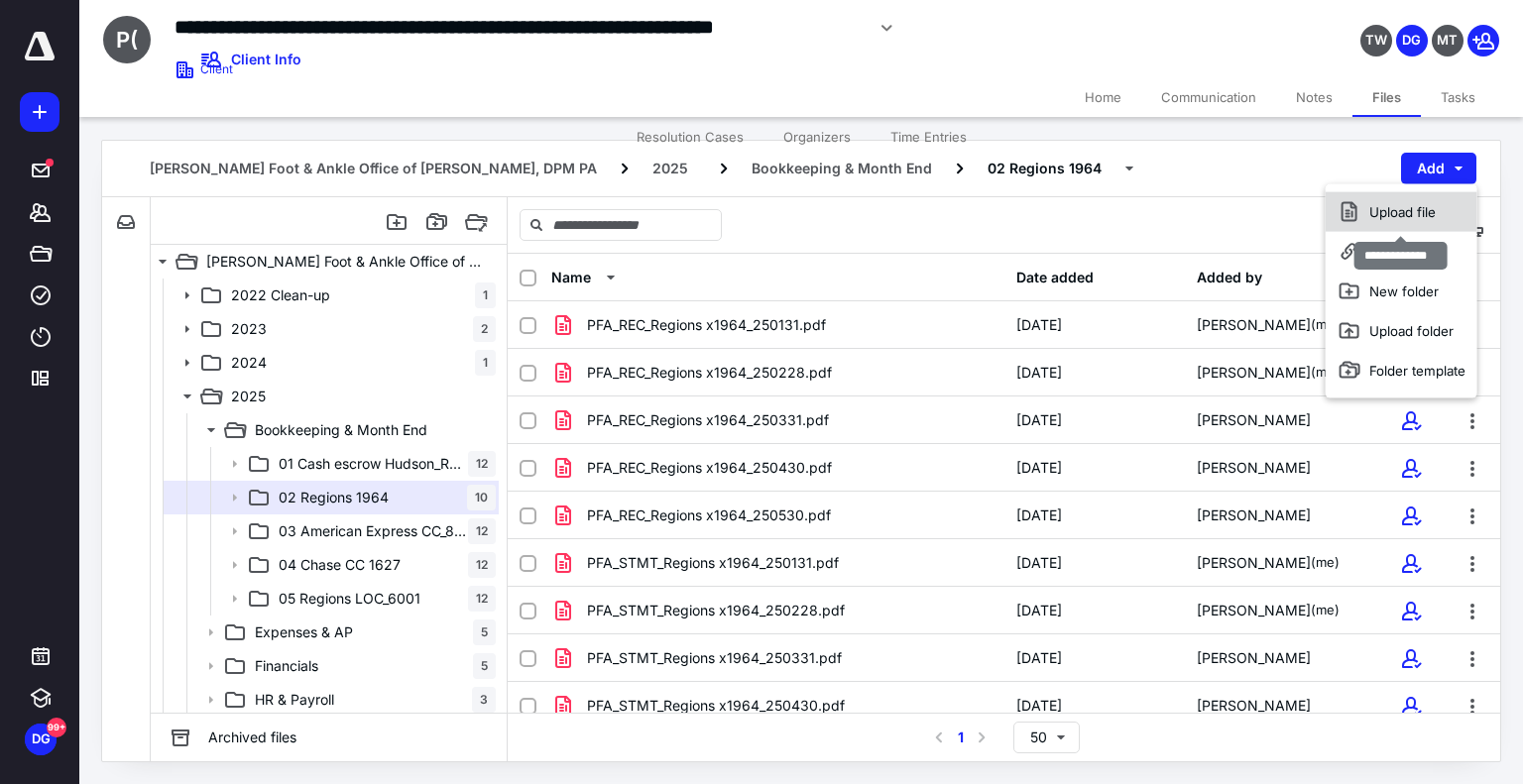 click on "Upload file" at bounding box center [1401, 212] 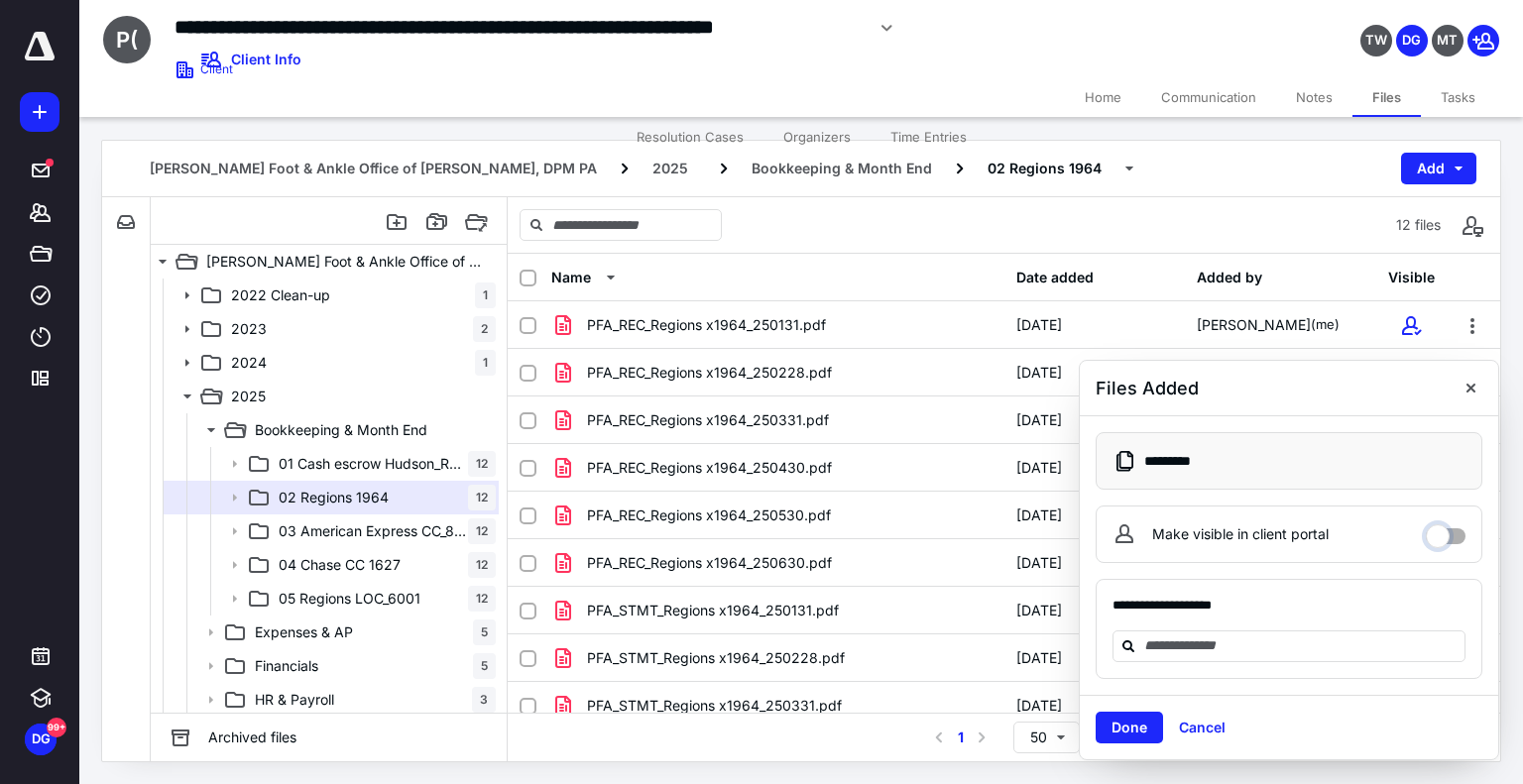 click on "Make visible in client portal" at bounding box center (1446, 531) 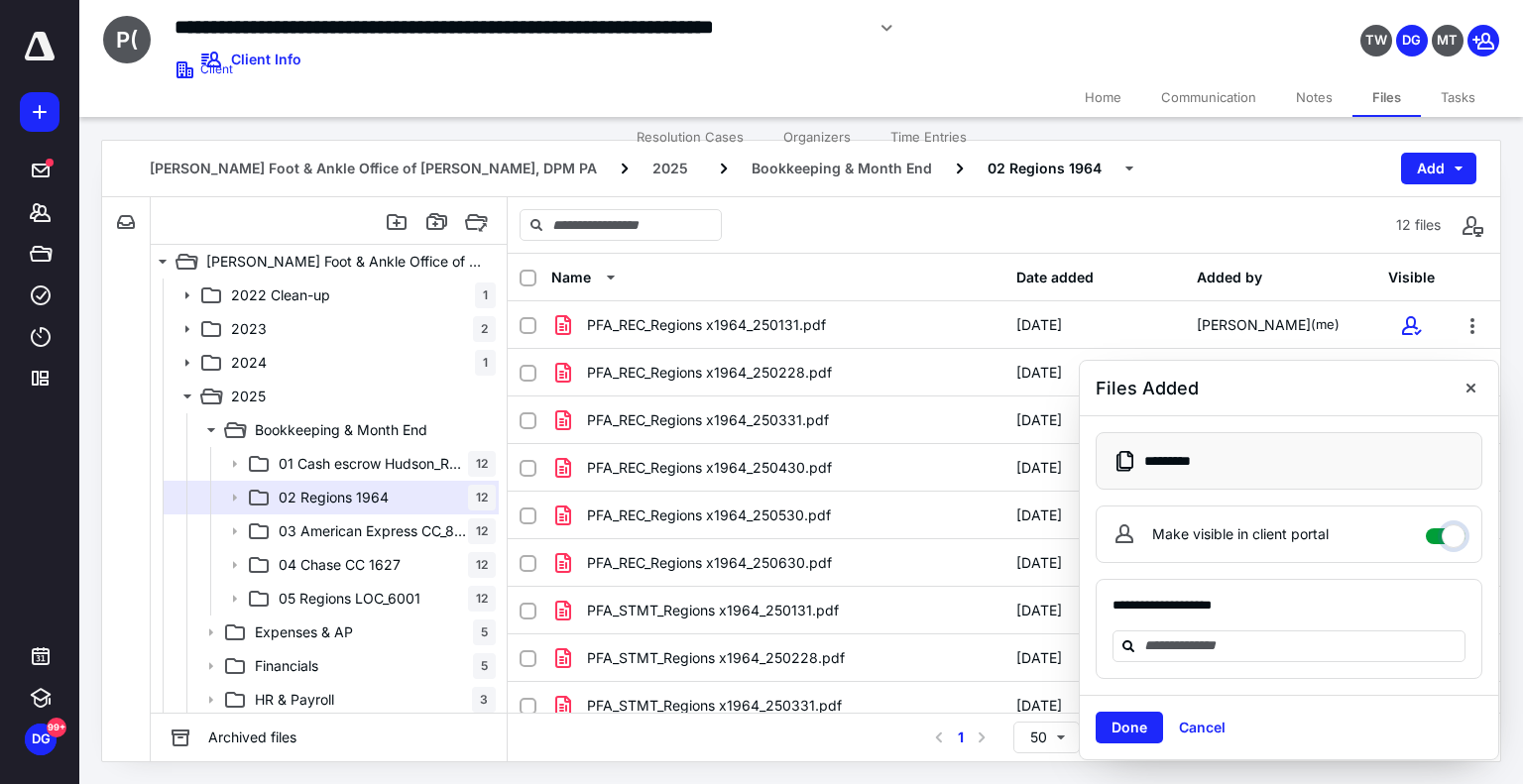 checkbox on "****" 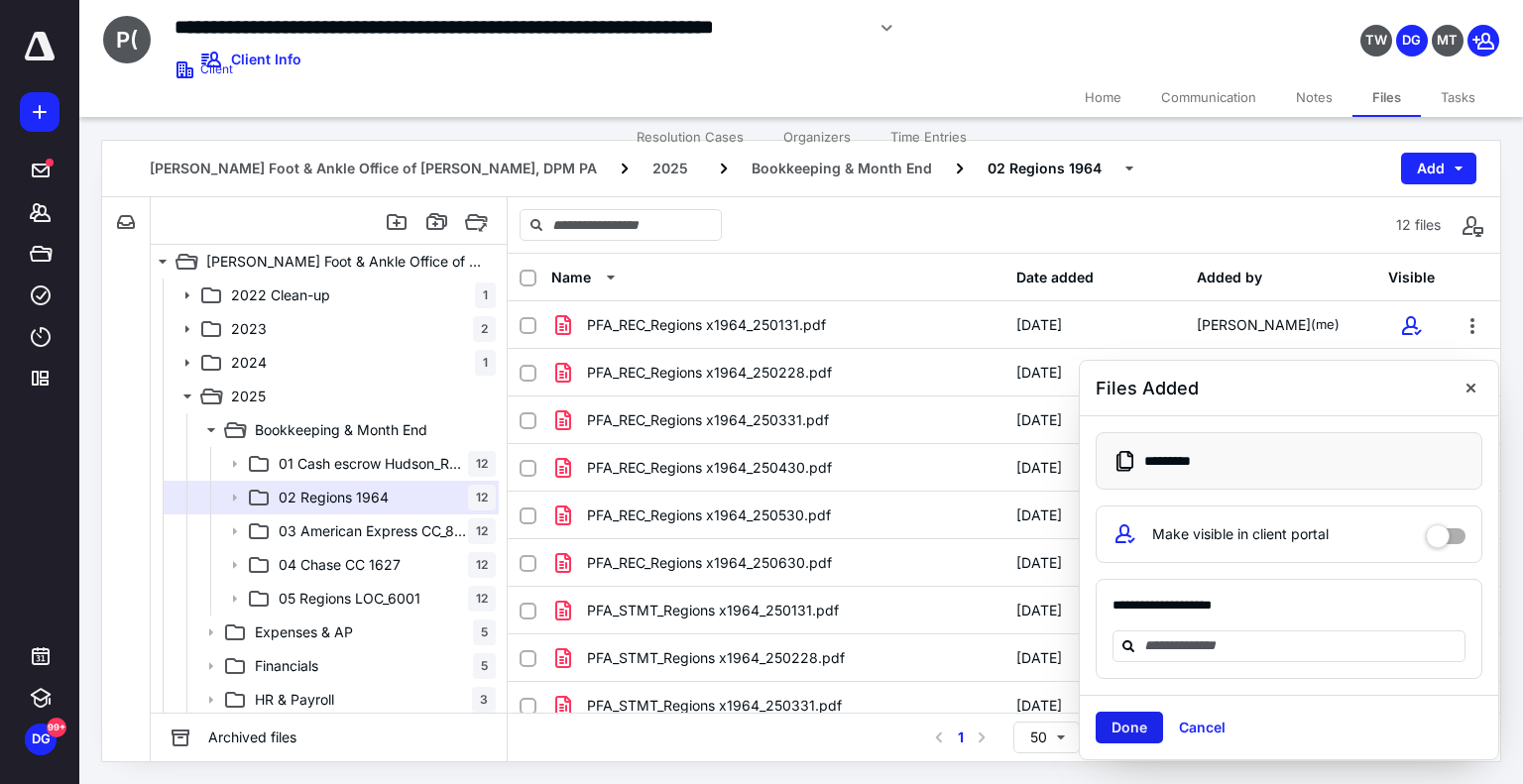 click on "Done" at bounding box center (1129, 728) 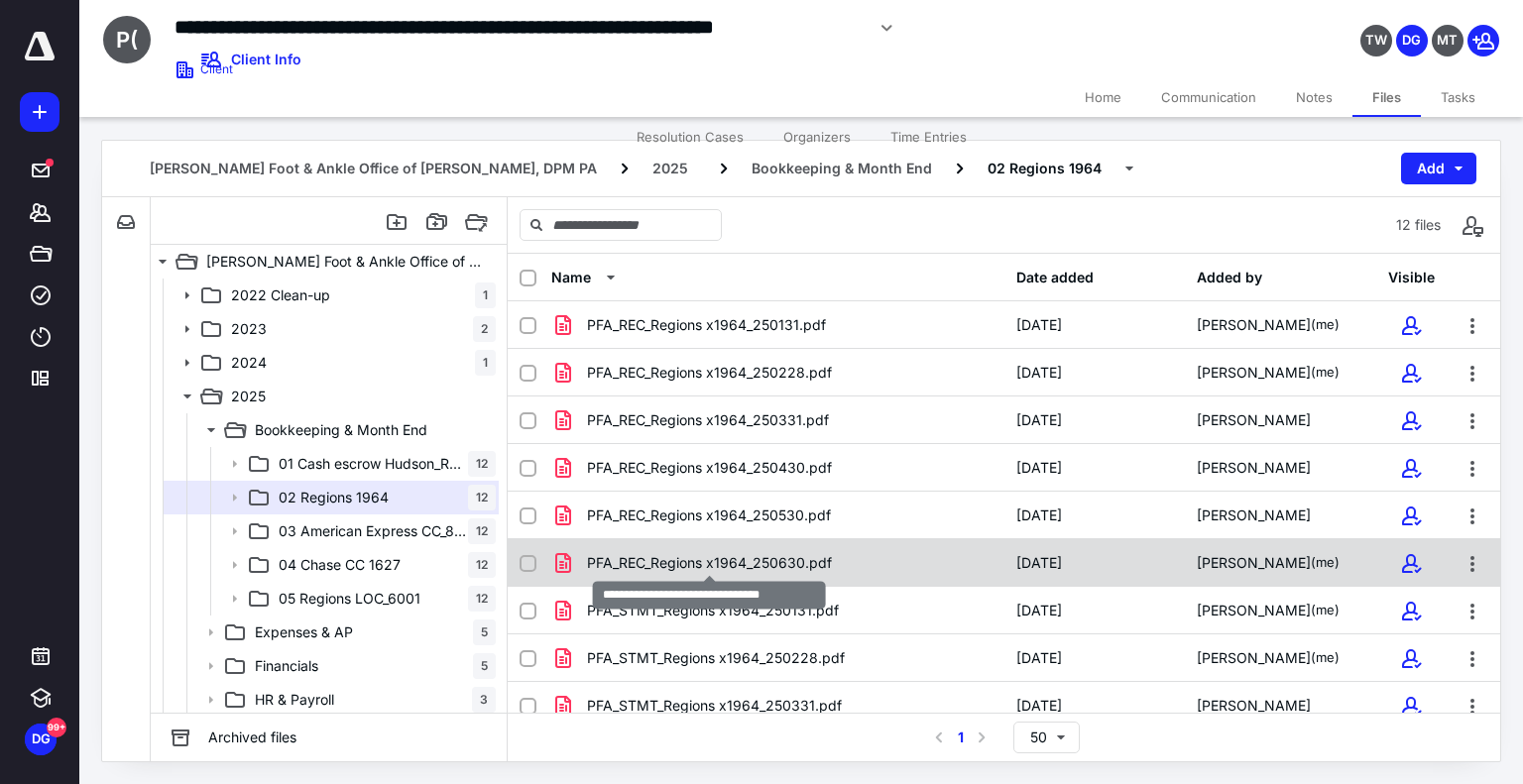 click on "PFA_REC_Regions x1964_250630.pdf" at bounding box center (709, 563) 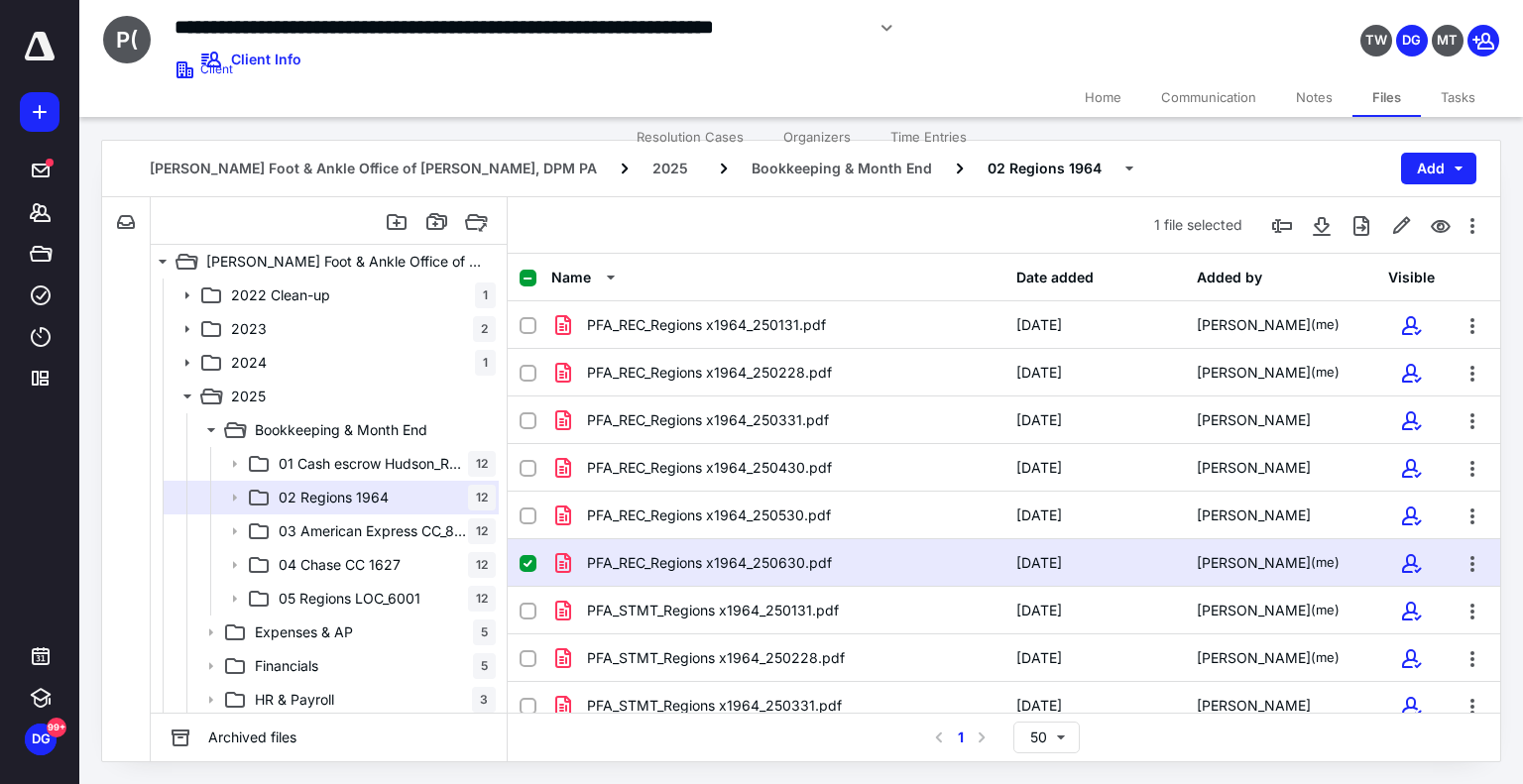 click on "PFA_REC_Regions x1964_250630.pdf" at bounding box center [709, 563] 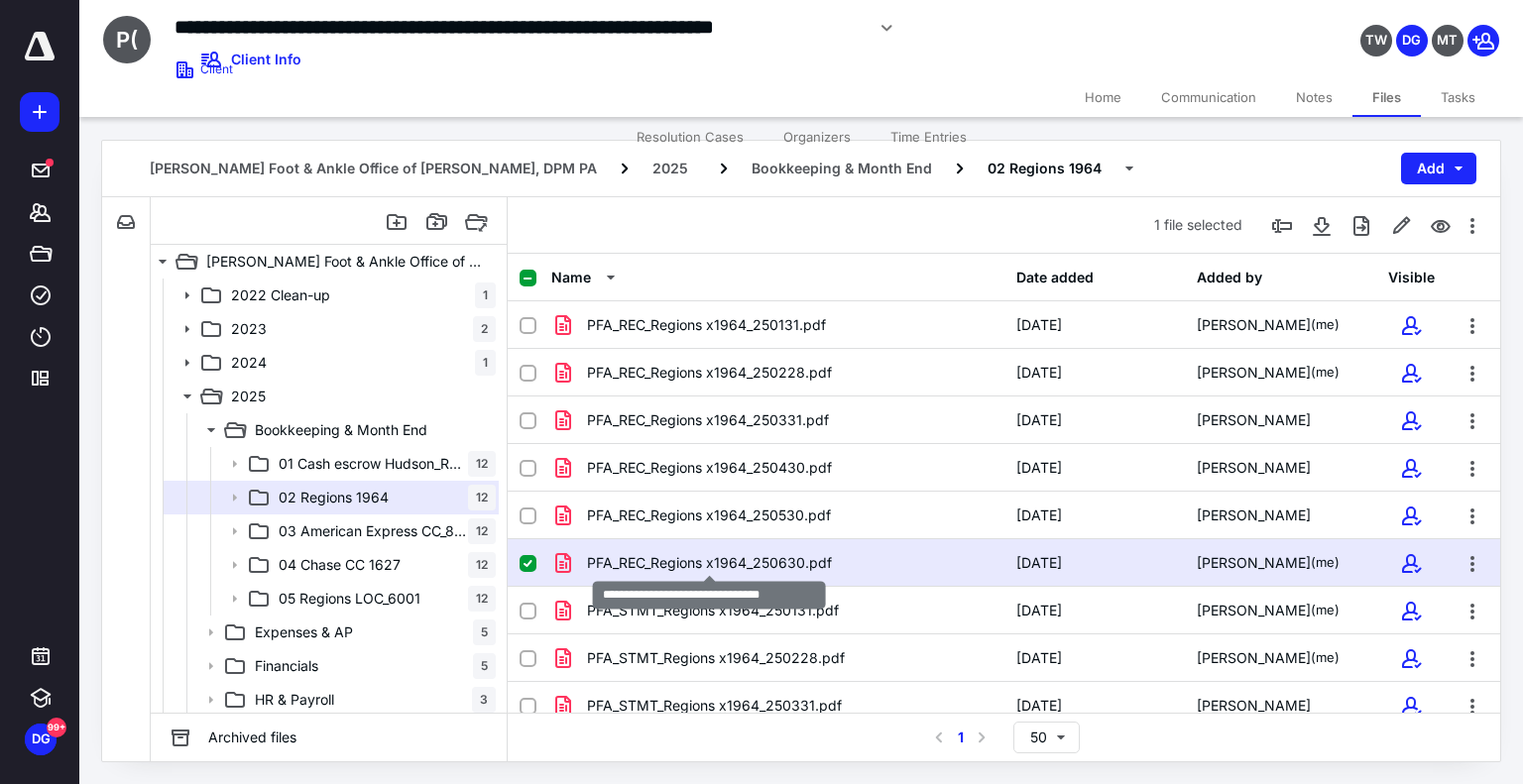 click on "PFA_REC_Regions x1964_250630.pdf" at bounding box center [709, 563] 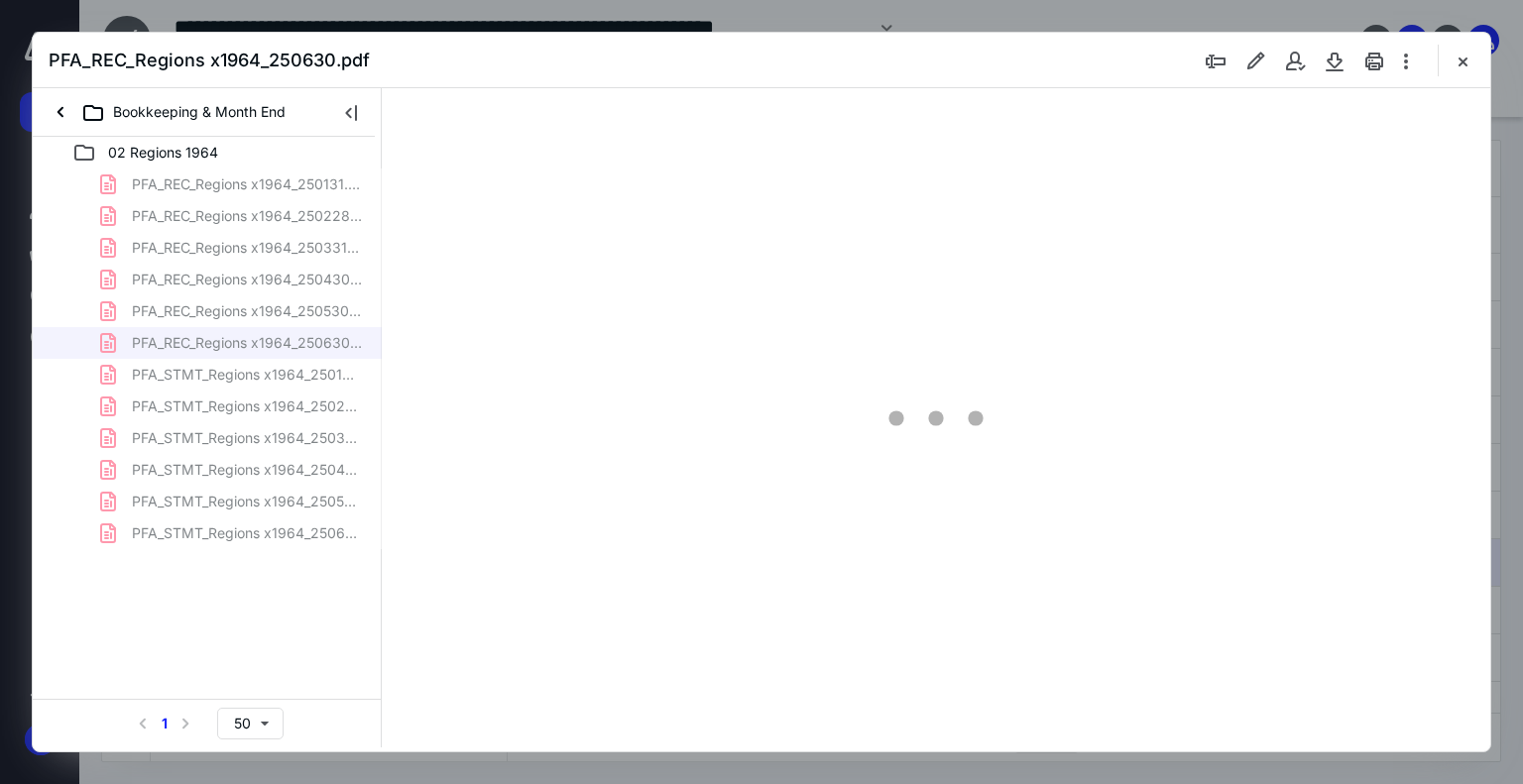 scroll, scrollTop: 0, scrollLeft: 0, axis: both 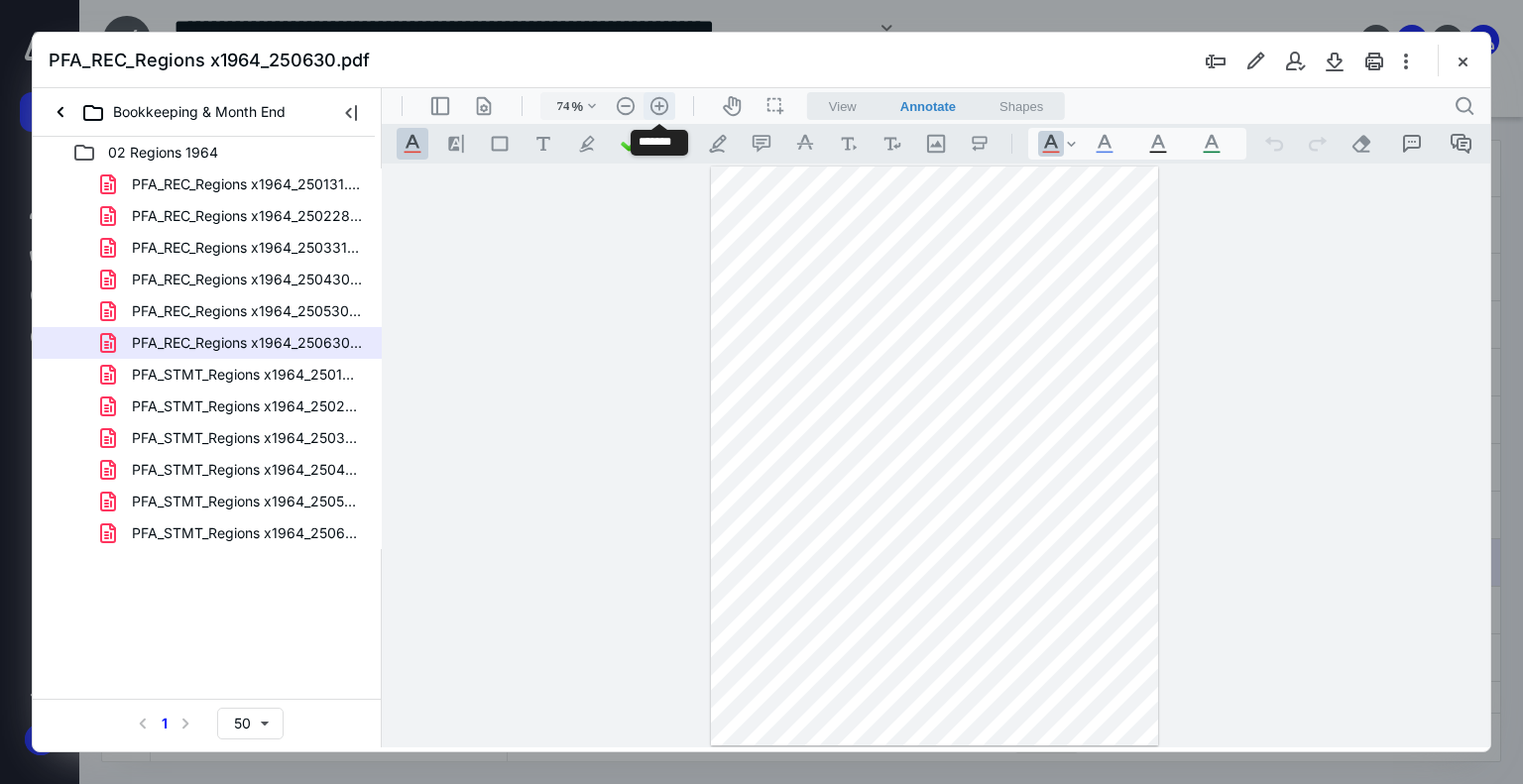 click on ".cls-1{fill:#abb0c4;} icon - header - zoom - in - line" at bounding box center [659, 106] 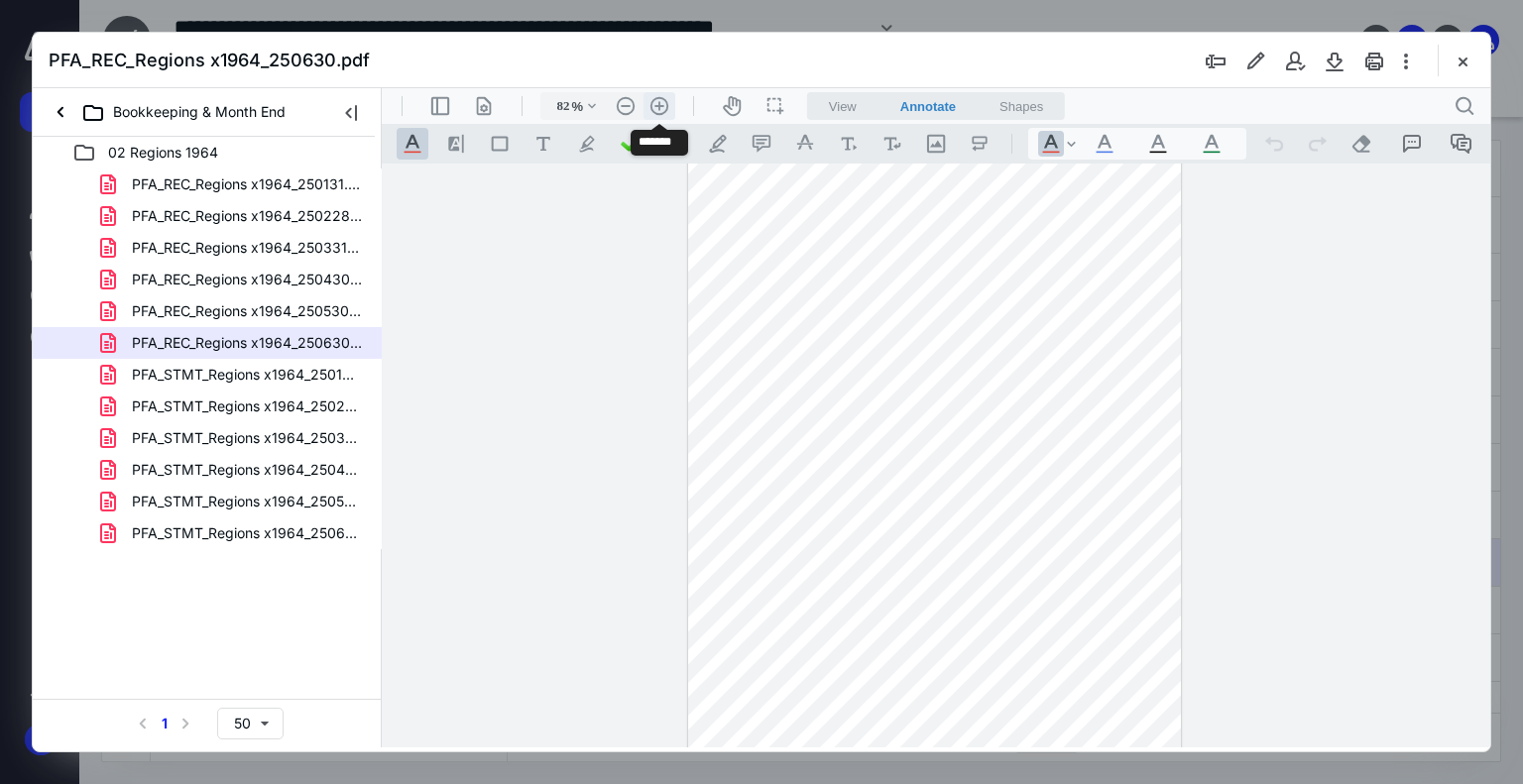 click on ".cls-1{fill:#abb0c4;} icon - header - zoom - in - line" at bounding box center (659, 106) 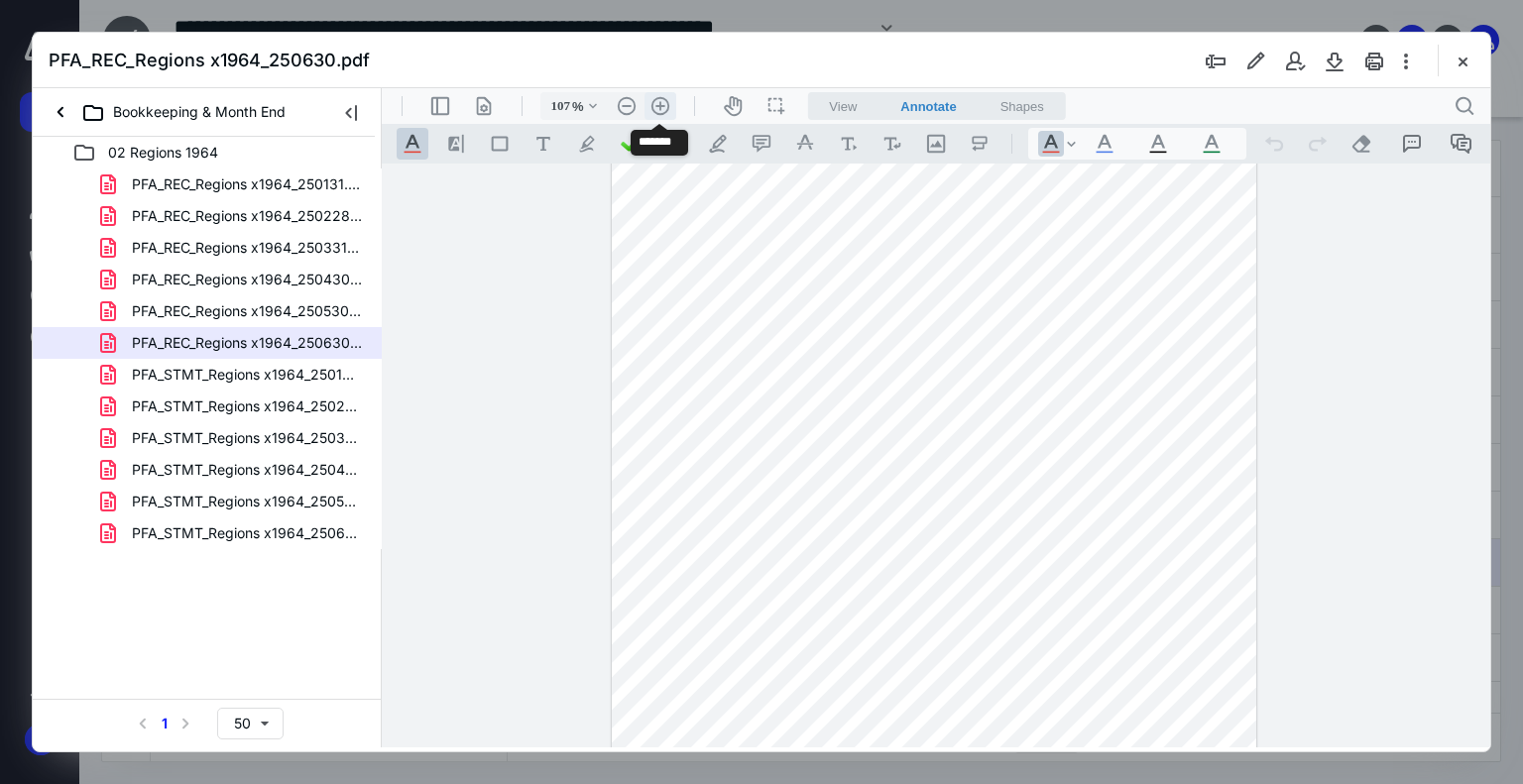 click on ".cls-1{fill:#abb0c4;} icon - header - zoom - in - line" at bounding box center (660, 106) 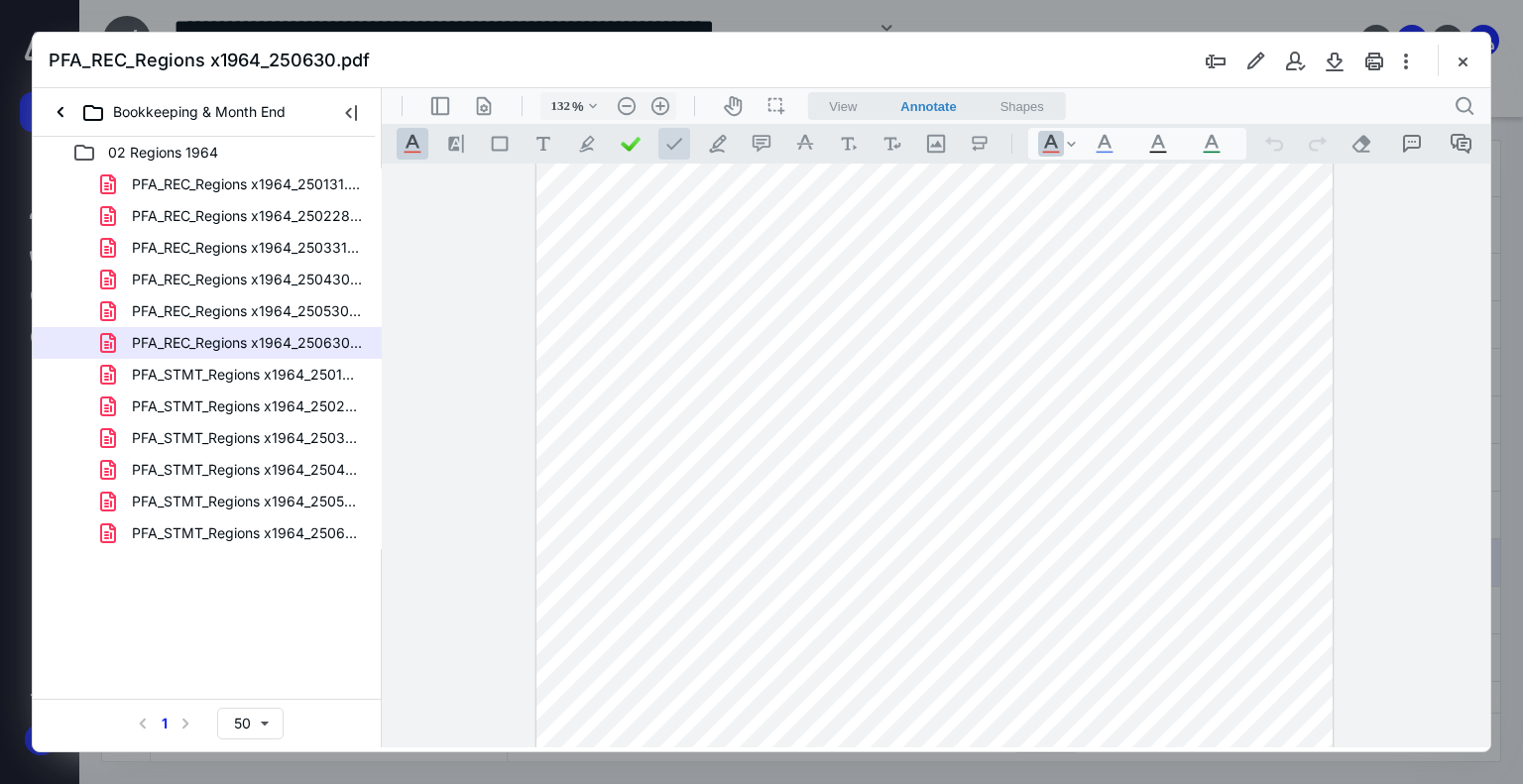 scroll, scrollTop: 0, scrollLeft: 0, axis: both 